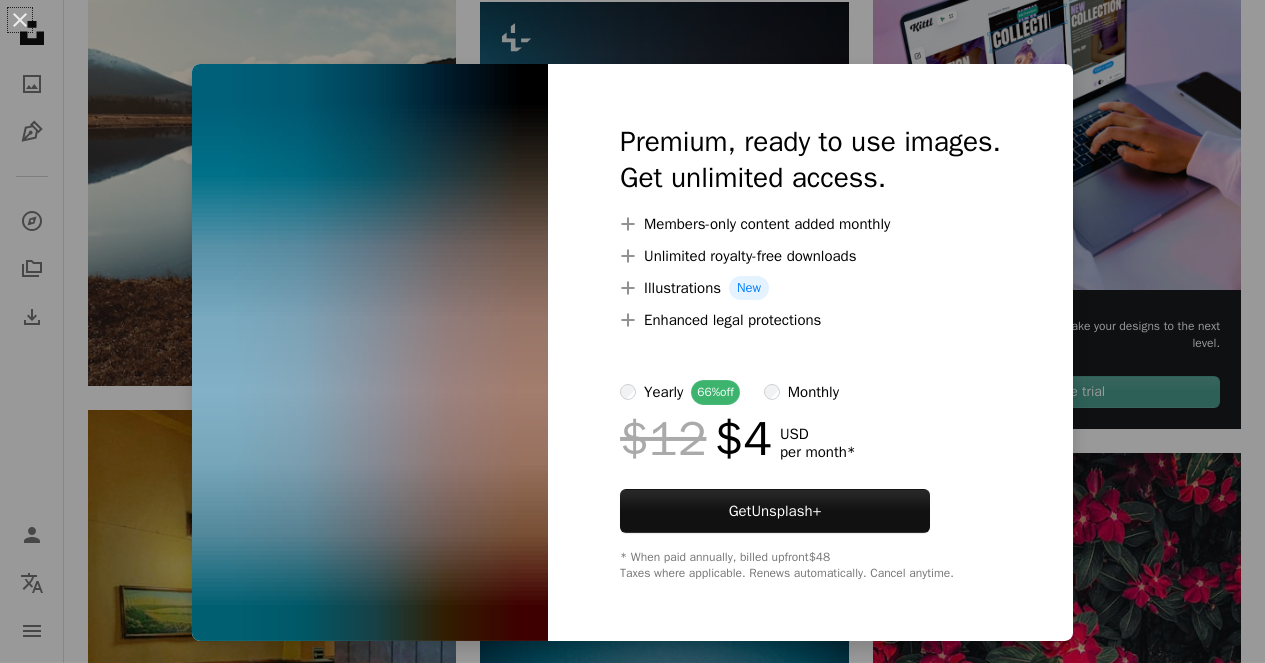 scroll, scrollTop: 6879, scrollLeft: 0, axis: vertical 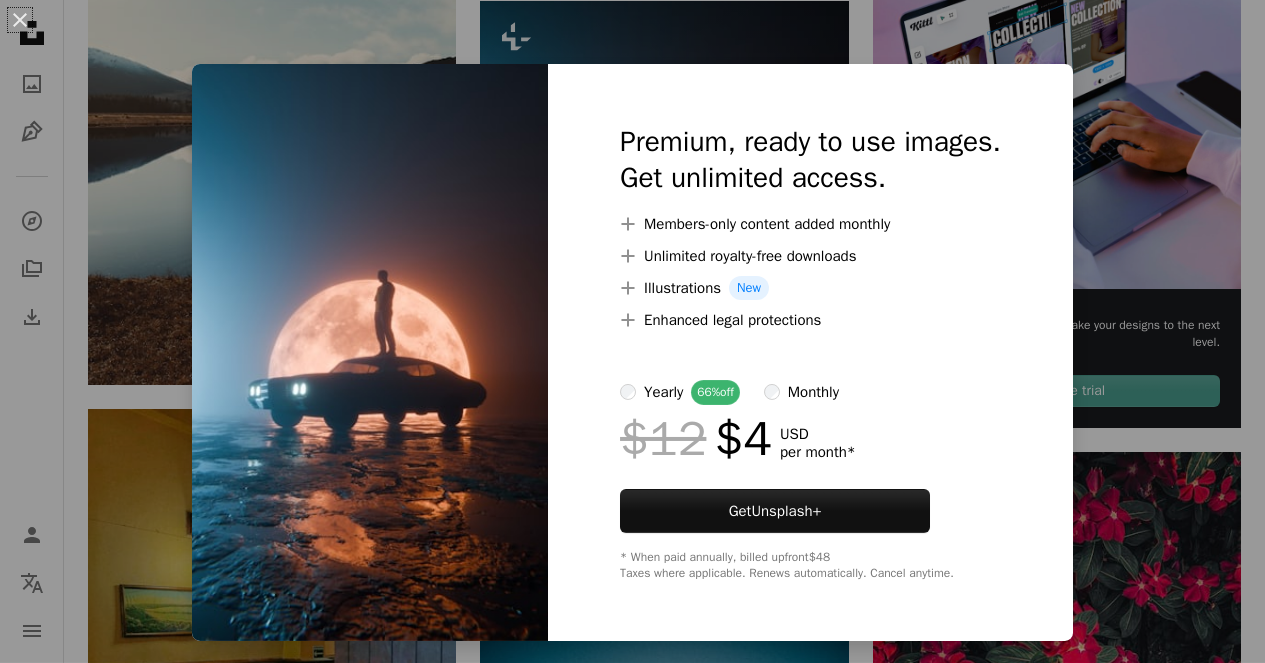 click on "An X shape Premium, ready to use images. Get unlimited access. A plus sign Members-only content added monthly A plus sign Unlimited royalty-free downloads A plus sign Illustrations  New A plus sign Enhanced legal protections yearly 66%  off monthly $12   $4 USD per month * Get  Unsplash+ * When paid annually, billed upfront  $48 Taxes where applicable. Renews automatically. Cancel anytime." at bounding box center [632, 331] 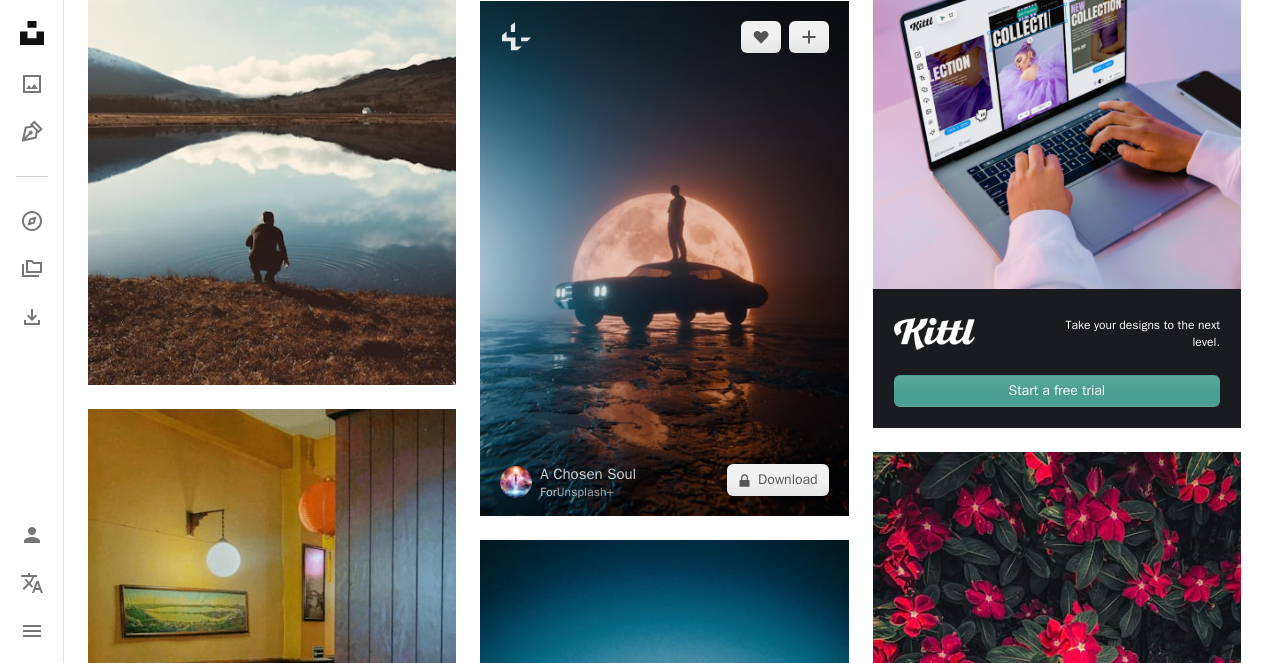scroll, scrollTop: 6878, scrollLeft: 0, axis: vertical 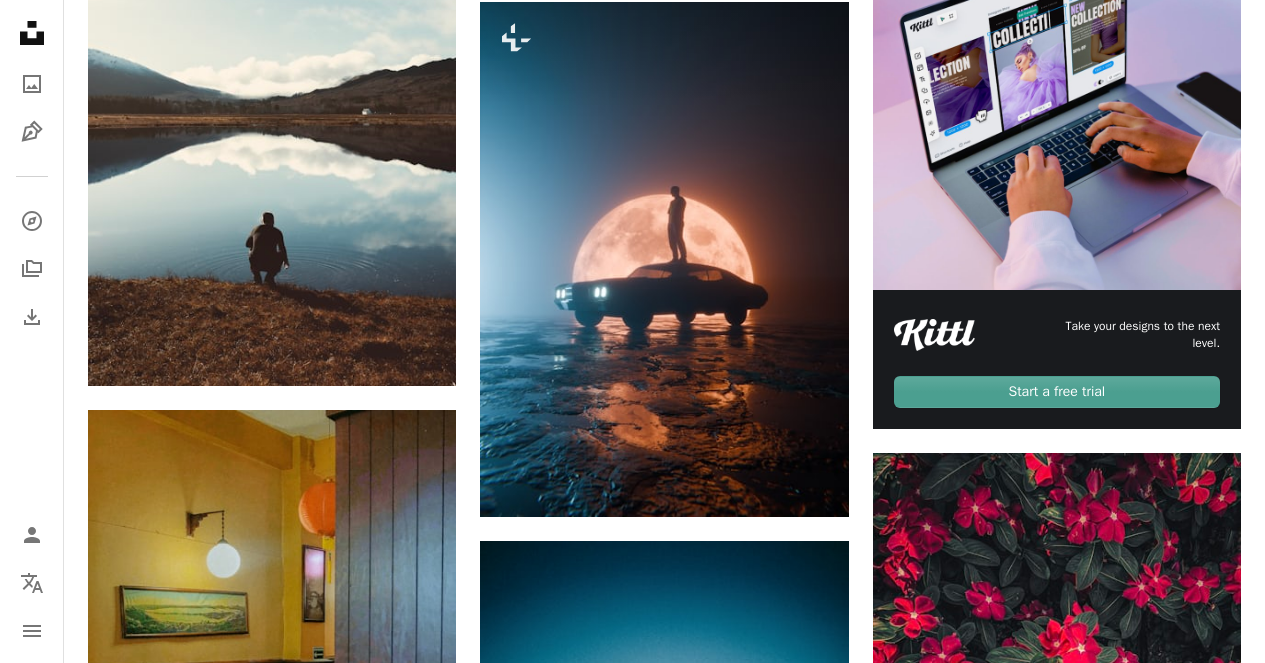 click on "Plus sign for Unsplash+ A heart A plus sign [FIRST] [LAST] For  Unsplash+ A lock Download Plus sign for Unsplash+ A heart A plus sign [FIRST] [LAST] For  Unsplash+ A lock Download A heart A plus sign Sasha Kaunas Available for hire A checkmark inside of a circle Arrow pointing down Plus sign for Unsplash+ A heart A plus sign Dario Brönnimann For  Unsplash+ A lock Download A heart A plus sign [FIRST] [LAST] Available for hire A checkmark inside of a circle Arrow pointing down A heart A plus sign Mikita Yo Available for hire A checkmark inside of a circle Arrow pointing down A heart A plus sign [FIRST] [LAST] [LAST] Arrow pointing down Plus sign for Unsplash+ A heart A plus sign JSB Co. For  Unsplash+ A lock Download A heart A plus sign Robbie Herrera Arrow pointing down A heart A plus sign withdarkshades Arrow pointing down –– ––– –––  –– ––– –  ––– –––  ––––  –   – –– –––  – – ––– –– –– –––– –– A website makes it real." at bounding box center [664, 3311] 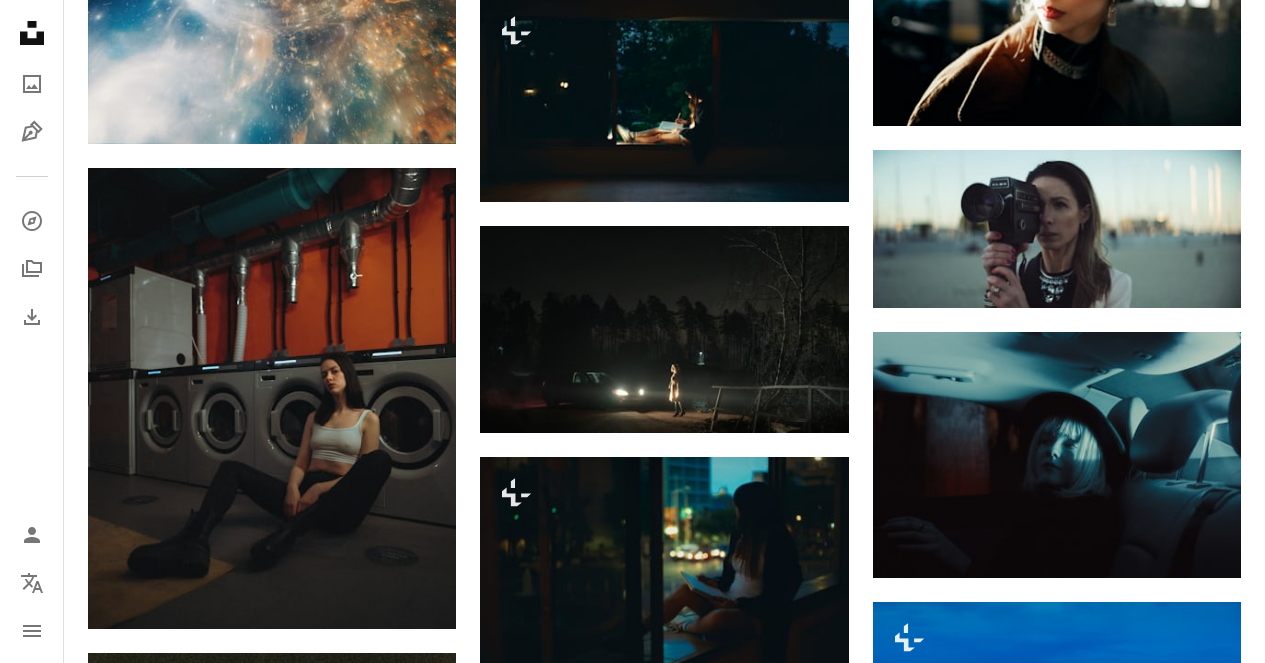 scroll, scrollTop: 10478, scrollLeft: 0, axis: vertical 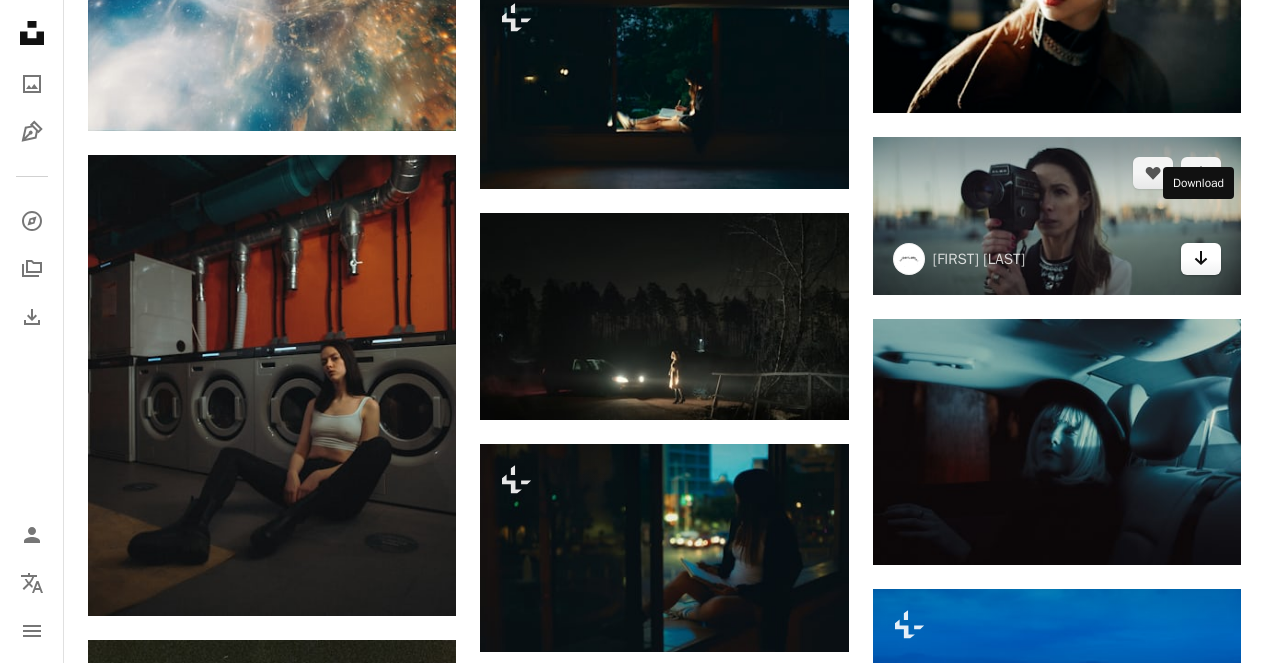 click 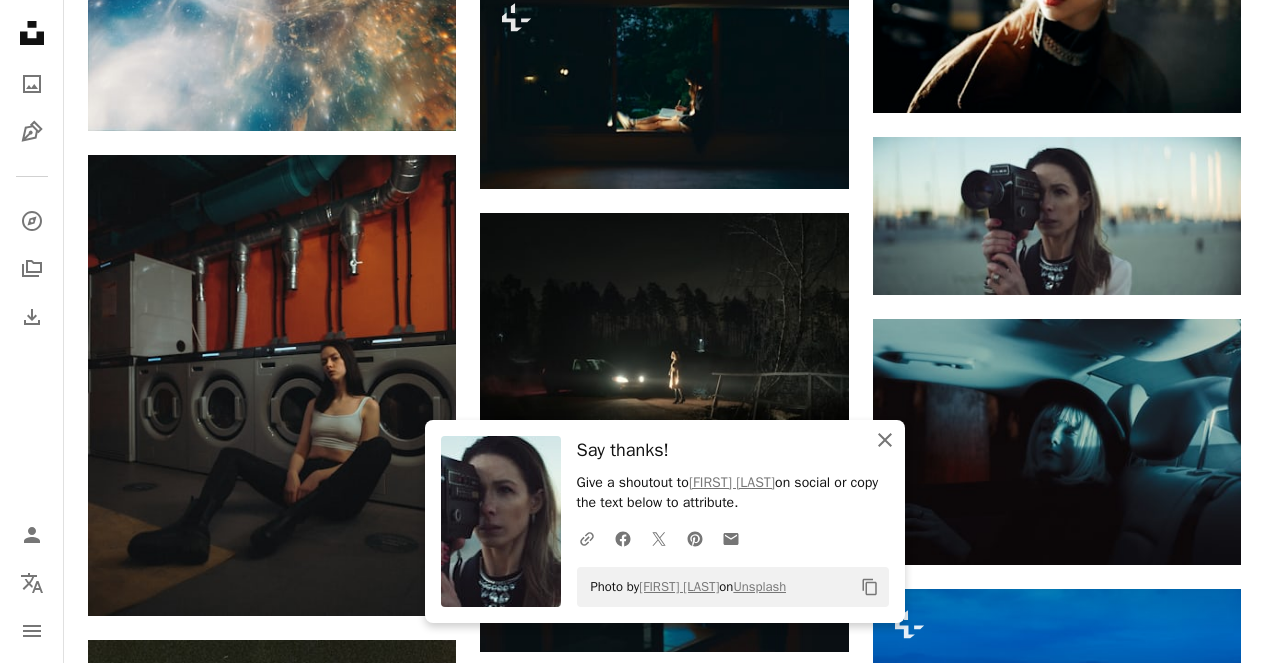 click 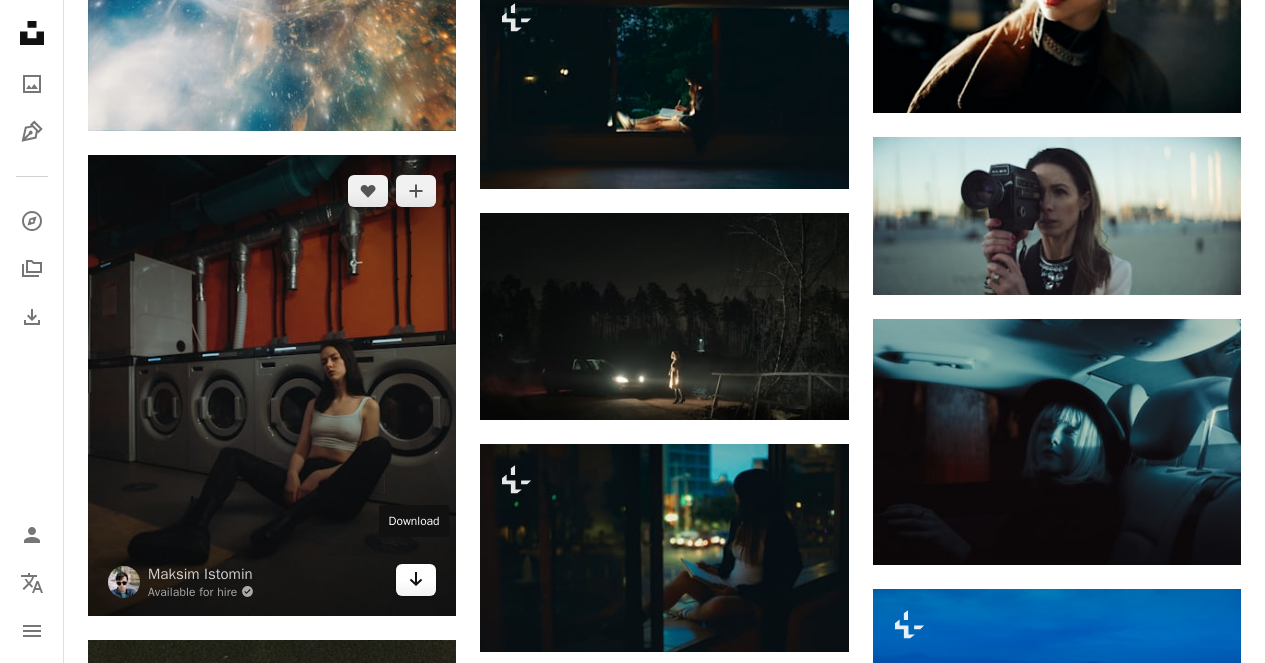 click on "Arrow pointing down" 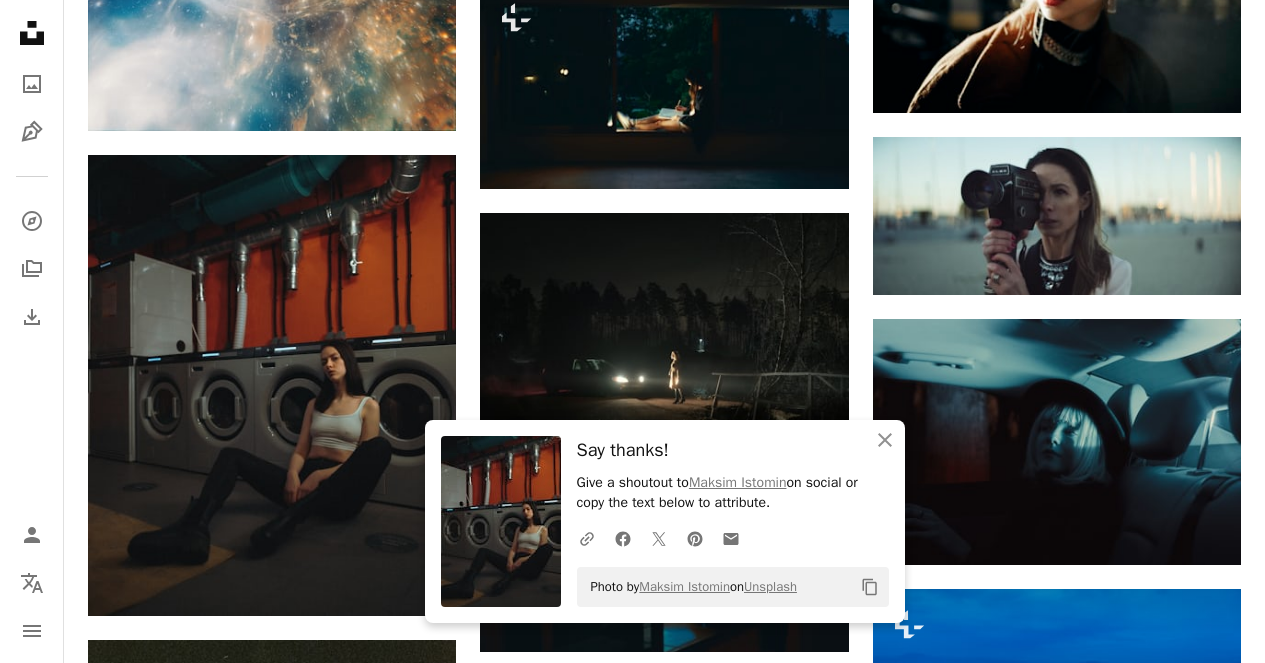 click on "Plus sign for Unsplash+ A heart A plus sign [FIRST] [LAST] For  Unsplash+ A lock Download Plus sign for Unsplash+ A heart A plus sign [FIRST] [LAST] For  Unsplash+ A lock Download A heart A plus sign Sasha Kaunas Available for hire A checkmark inside of a circle Arrow pointing down Plus sign for Unsplash+ A heart A plus sign Dario Brönnimann For  Unsplash+ A lock Download A heart A plus sign [FIRST] [LAST] Available for hire A checkmark inside of a circle Arrow pointing down A heart A plus sign Mikita Yo Available for hire A checkmark inside of a circle Arrow pointing down A heart A plus sign [FIRST] [LAST] [LAST] Arrow pointing down Plus sign for Unsplash+ A heart A plus sign JSB Co. For  Unsplash+ A lock Download A heart A plus sign Robbie Herrera Arrow pointing down A heart A plus sign withdarkshades Arrow pointing down –– ––– –––  –– ––– –  ––– –––  ––––  –   – –– –––  – – ––– –– –– –––– –– A website makes it real." at bounding box center [664, -289] 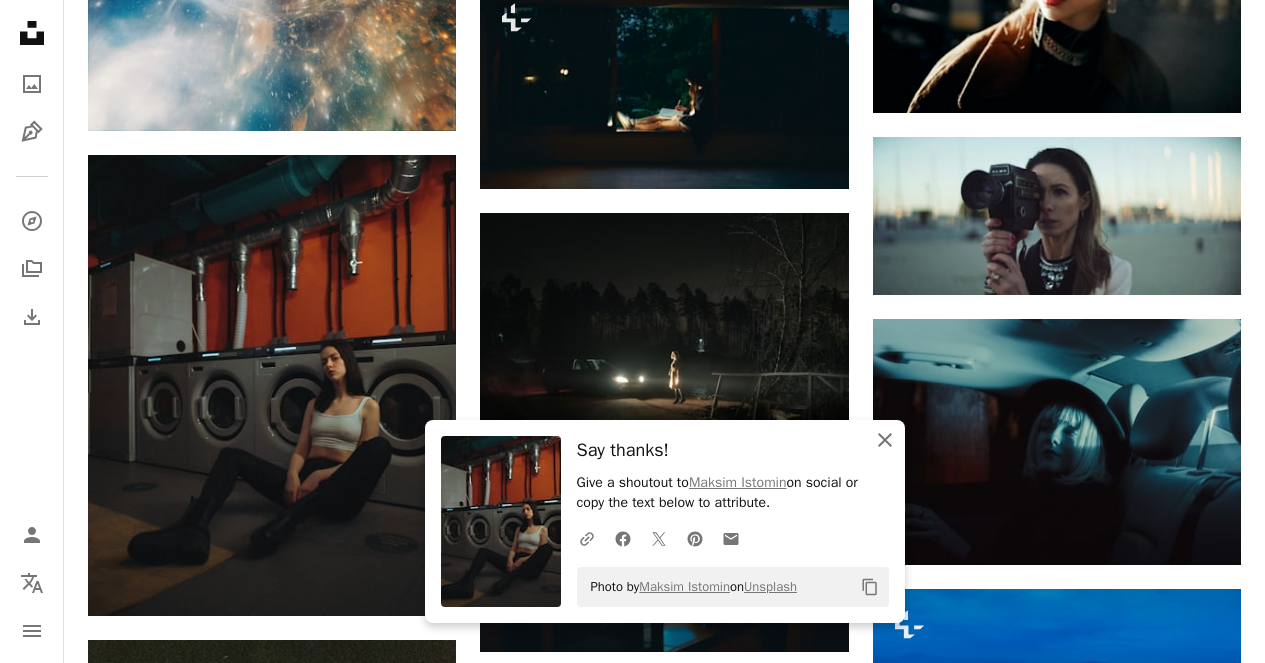 click on "An X shape" 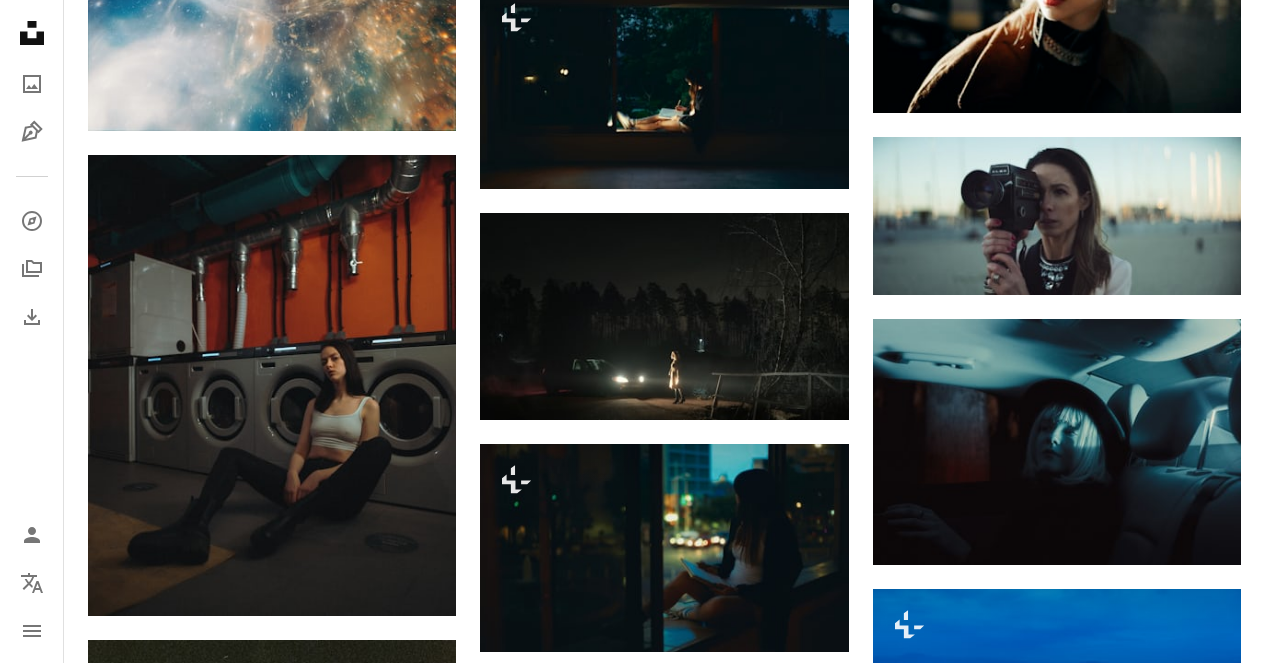click on "Plus sign for Unsplash+ A heart A plus sign [FIRST] [LAST] For  Unsplash+ A lock Download Plus sign for Unsplash+ A heart A plus sign [FIRST] [LAST] For  Unsplash+ A lock Download A heart A plus sign Sasha Kaunas Available for hire A checkmark inside of a circle Arrow pointing down Plus sign for Unsplash+ A heart A plus sign Dario Brönnimann For  Unsplash+ A lock Download A heart A plus sign [FIRST] [LAST] Available for hire A checkmark inside of a circle Arrow pointing down A heart A plus sign Mikita Yo Available for hire A checkmark inside of a circle Arrow pointing down A heart A plus sign [FIRST] [LAST] [LAST] Arrow pointing down Plus sign for Unsplash+ A heart A plus sign JSB Co. For  Unsplash+ A lock Download A heart A plus sign Robbie Herrera Arrow pointing down A heart A plus sign withdarkshades Arrow pointing down –– ––– –––  –– ––– –  ––– –––  ––––  –   – –– –––  – – ––– –– –– –––– –– A website makes it real." at bounding box center (664, -289) 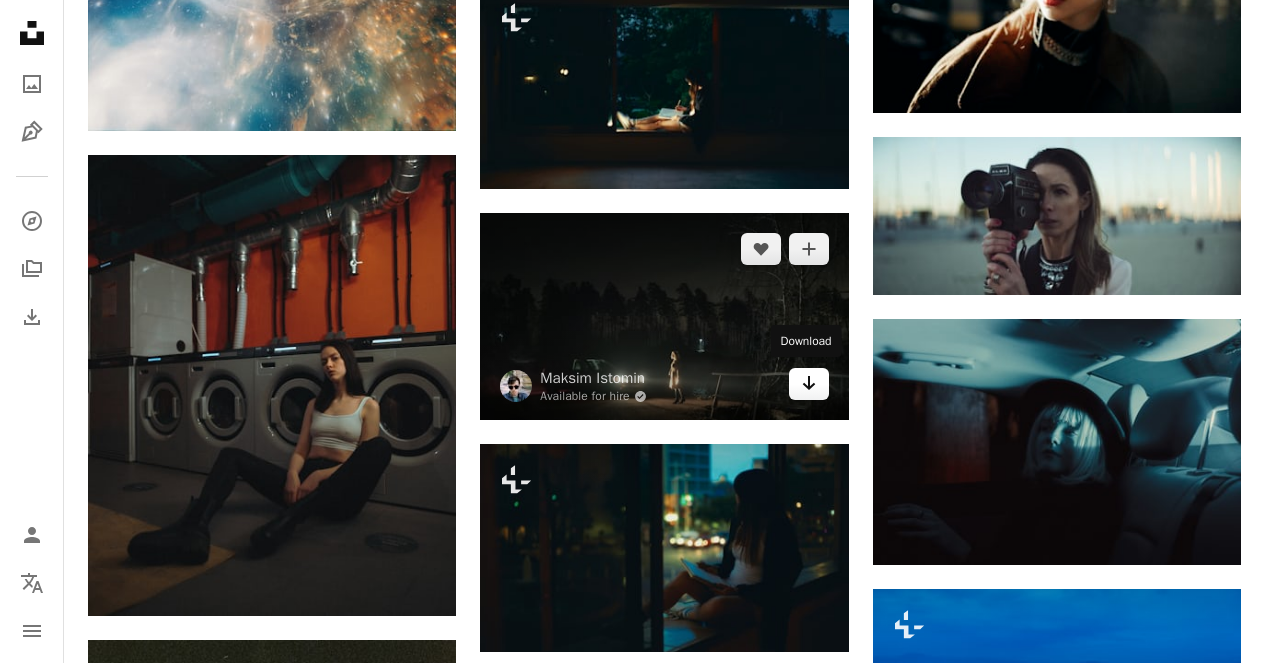 click 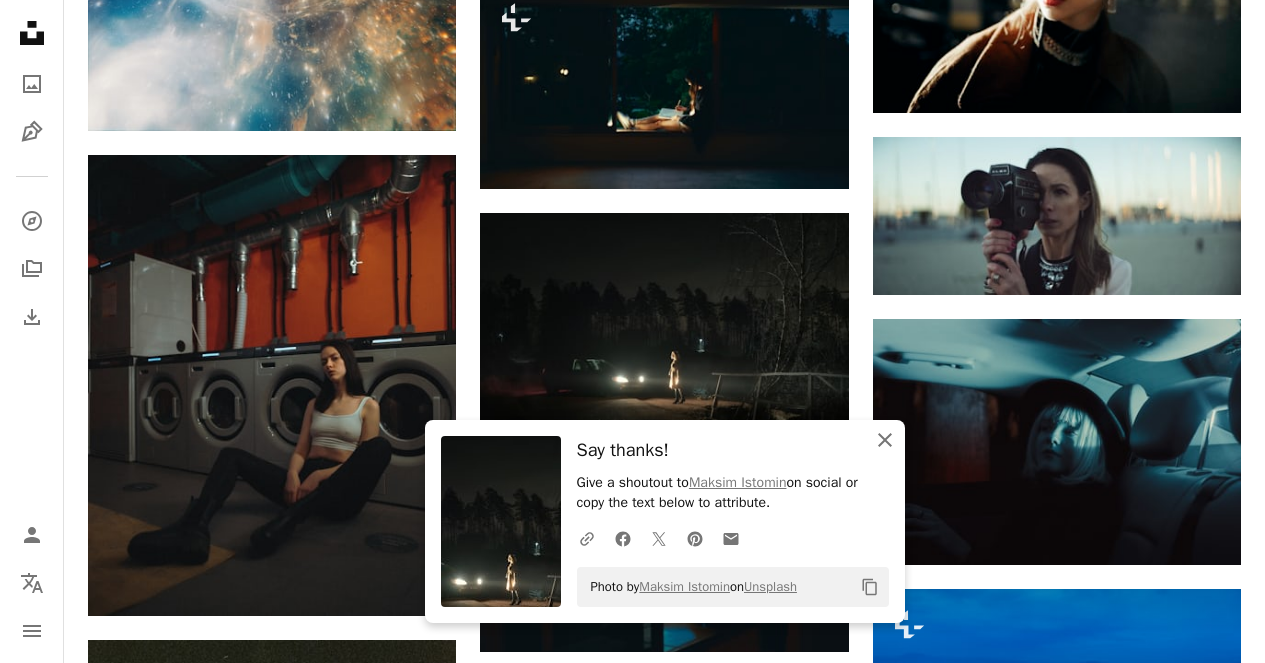 click 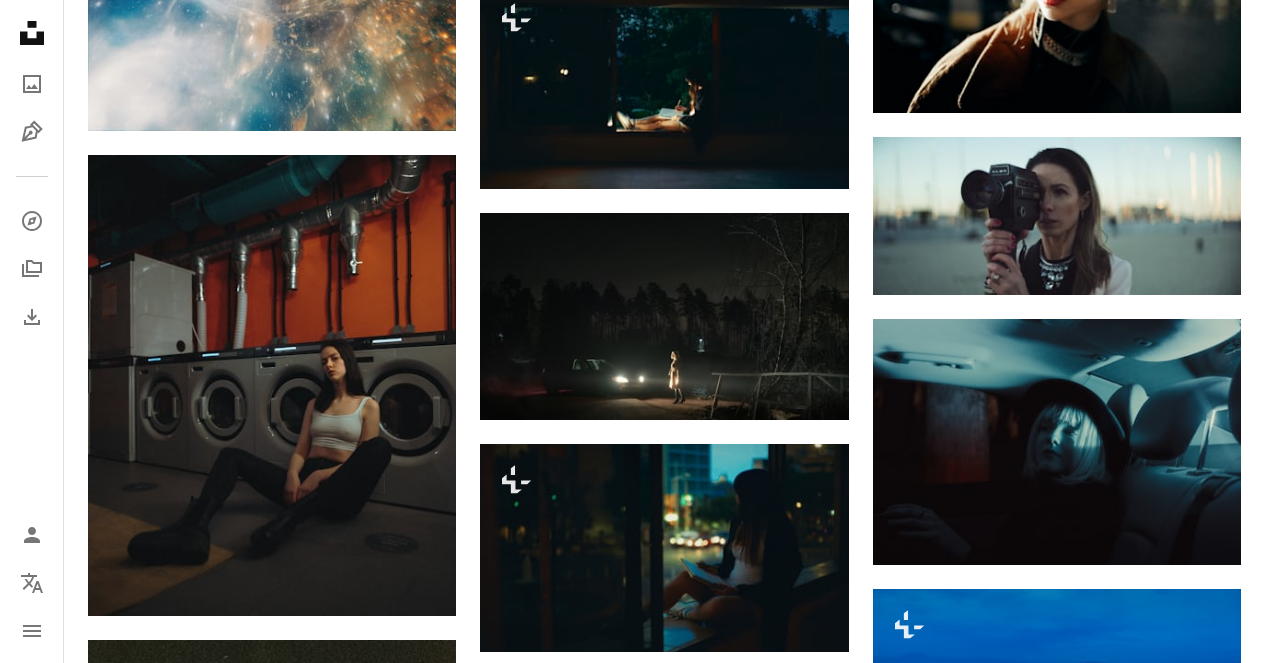 click on "Plus sign for Unsplash+ A heart A plus sign [FIRST] [LAST] For  Unsplash+ A lock Download Plus sign for Unsplash+ A heart A plus sign [FIRST] [LAST] For  Unsplash+ A lock Download A heart A plus sign Sasha Kaunas Available for hire A checkmark inside of a circle Arrow pointing down Plus sign for Unsplash+ A heart A plus sign Dario Brönnimann For  Unsplash+ A lock Download A heart A plus sign [FIRST] [LAST] Available for hire A checkmark inside of a circle Arrow pointing down A heart A plus sign Mikita Yo Available for hire A checkmark inside of a circle Arrow pointing down A heart A plus sign [FIRST] [LAST] [LAST] Arrow pointing down Plus sign for Unsplash+ A heart A plus sign JSB Co. For  Unsplash+ A lock Download A heart A plus sign Robbie Herrera Arrow pointing down A heart A plus sign withdarkshades Arrow pointing down –– ––– –––  –– ––– –  ––– –––  ––––  –   – –– –––  – – ––– –– –– –––– –– A website makes it real." at bounding box center (664, -289) 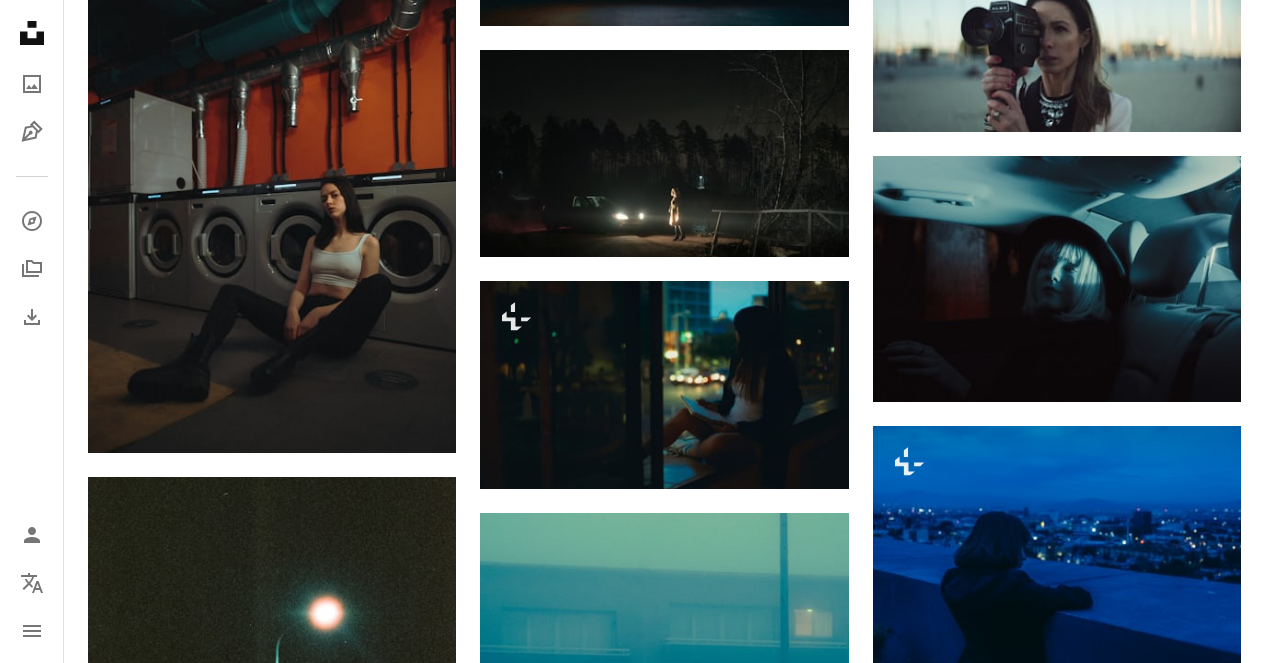 scroll, scrollTop: 10622, scrollLeft: 0, axis: vertical 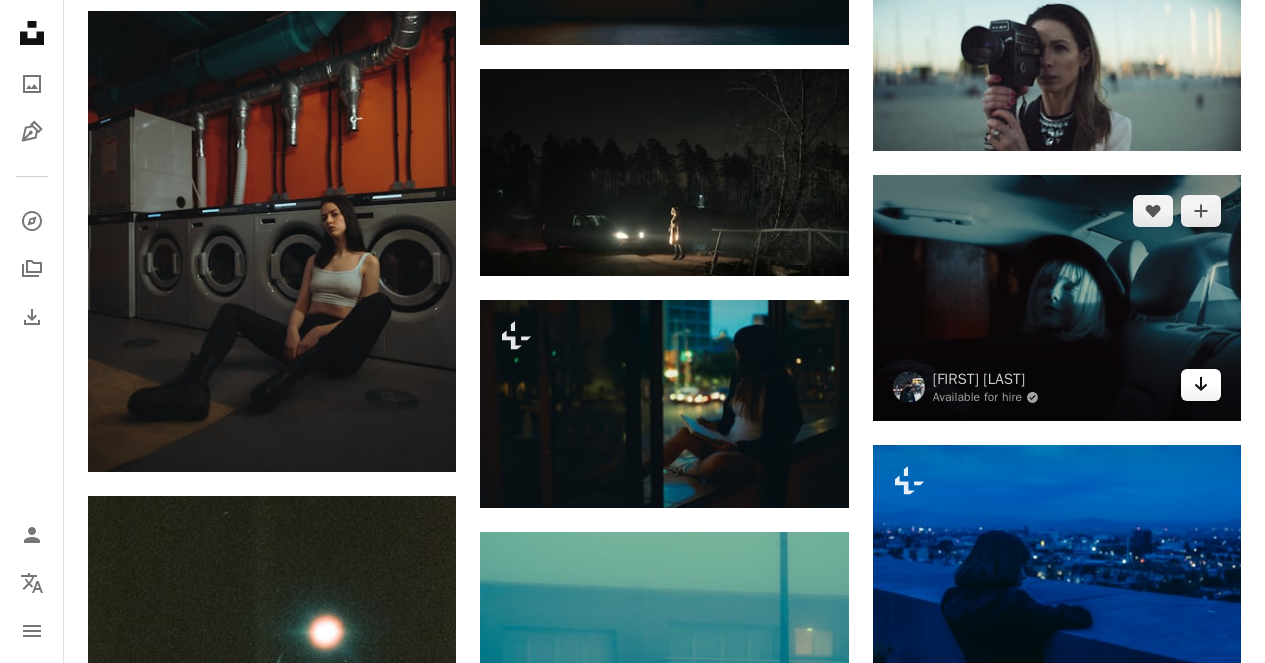 click 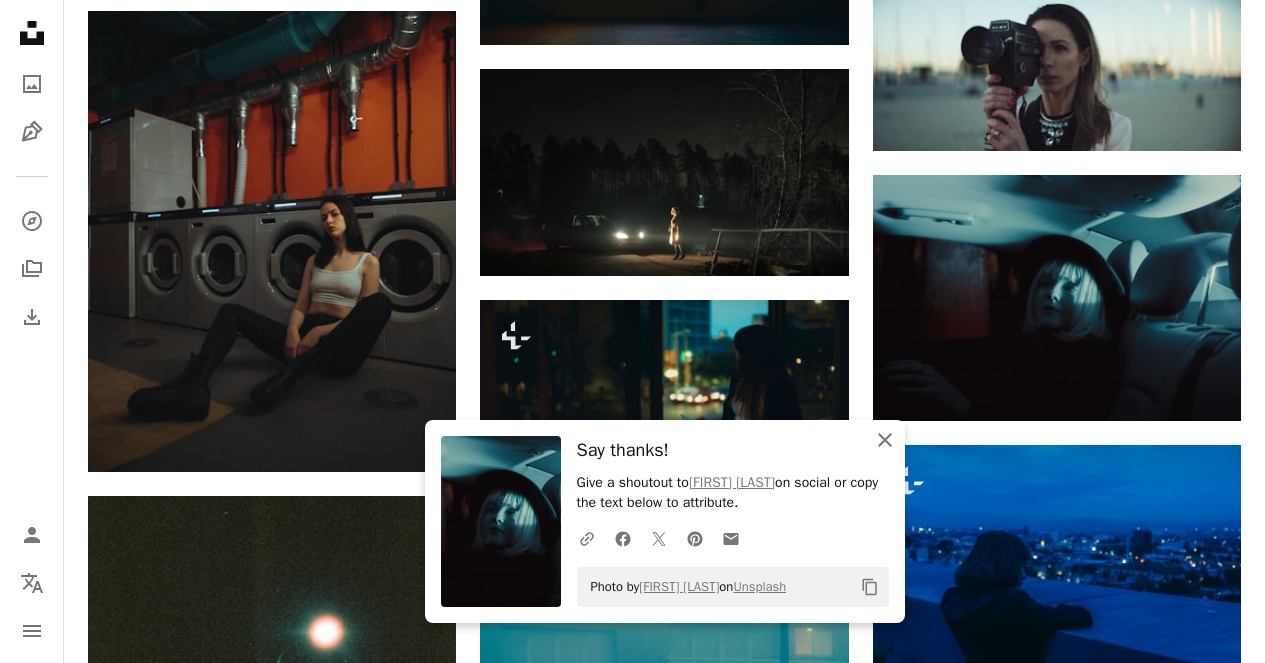 click 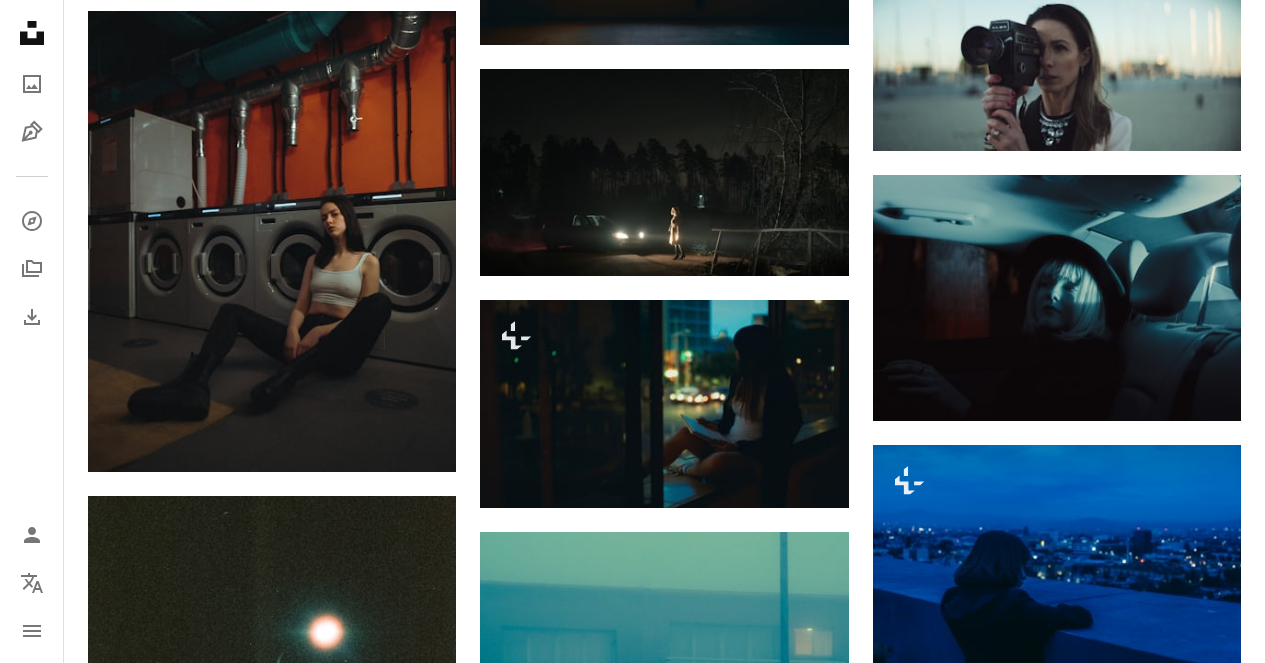 click on "Plus sign for Unsplash+ A heart A plus sign [FIRST] [LAST] For  Unsplash+ A lock Download Plus sign for Unsplash+ A heart A plus sign [FIRST] [LAST] For  Unsplash+ A lock Download A heart A plus sign Sasha Kaunas Available for hire A checkmark inside of a circle Arrow pointing down Plus sign for Unsplash+ A heart A plus sign Dario Brönnimann For  Unsplash+ A lock Download A heart A plus sign [FIRST] [LAST] Available for hire A checkmark inside of a circle Arrow pointing down A heart A plus sign Mikita Yo Available for hire A checkmark inside of a circle Arrow pointing down A heart A plus sign [FIRST] [LAST] [LAST] Arrow pointing down Plus sign for Unsplash+ A heart A plus sign JSB Co. For  Unsplash+ A lock Download A heart A plus sign Robbie Herrera Arrow pointing down A heart A plus sign withdarkshades Arrow pointing down –– ––– –––  –– ––– –  ––– –––  ––––  –   – –– –––  – – ––– –– –– –––– –– A website makes it real." at bounding box center (664, -433) 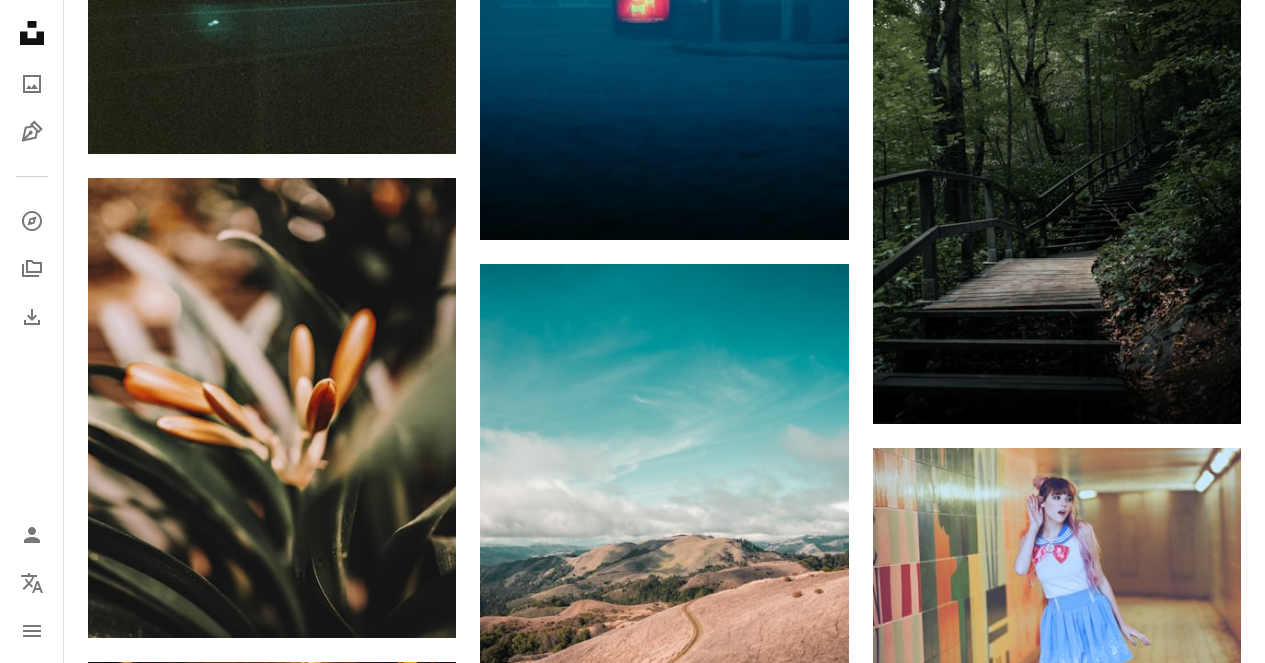 scroll, scrollTop: 11438, scrollLeft: 0, axis: vertical 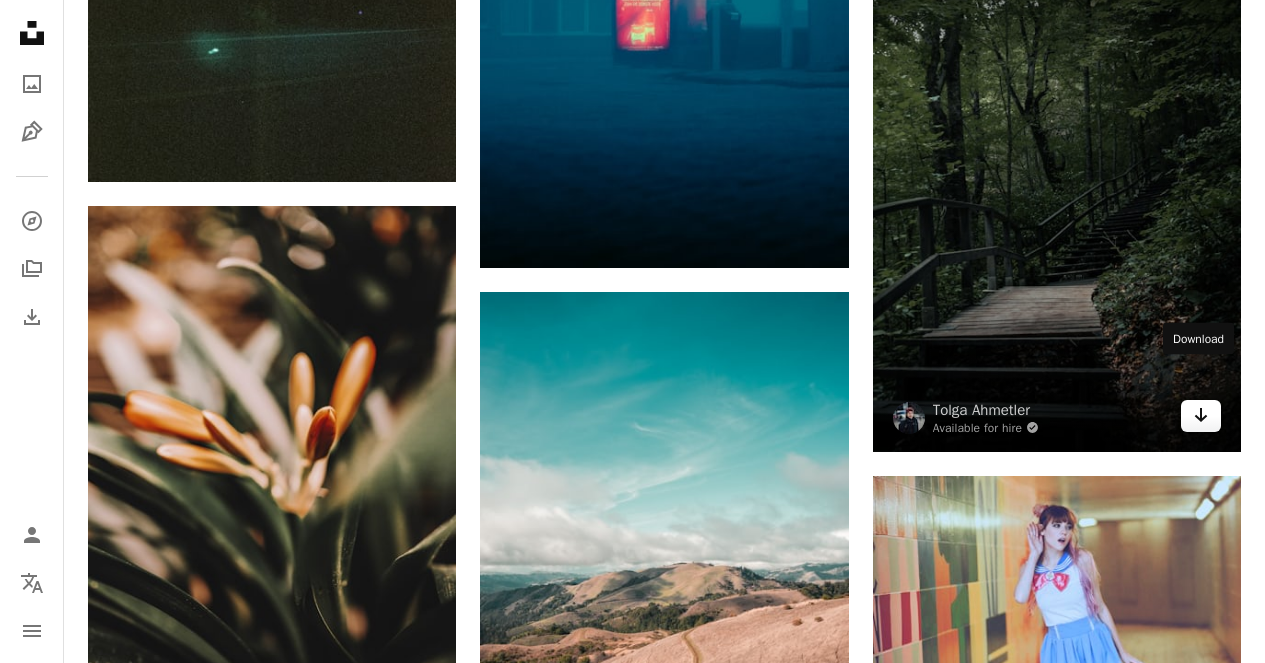 click 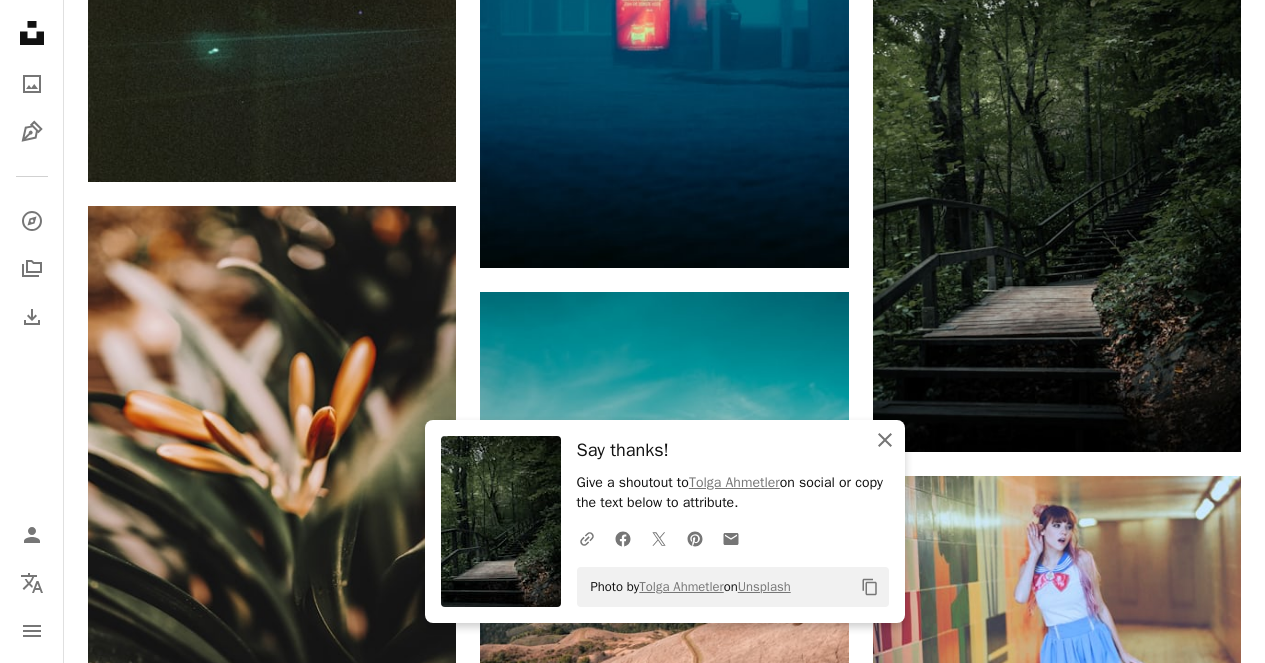 click 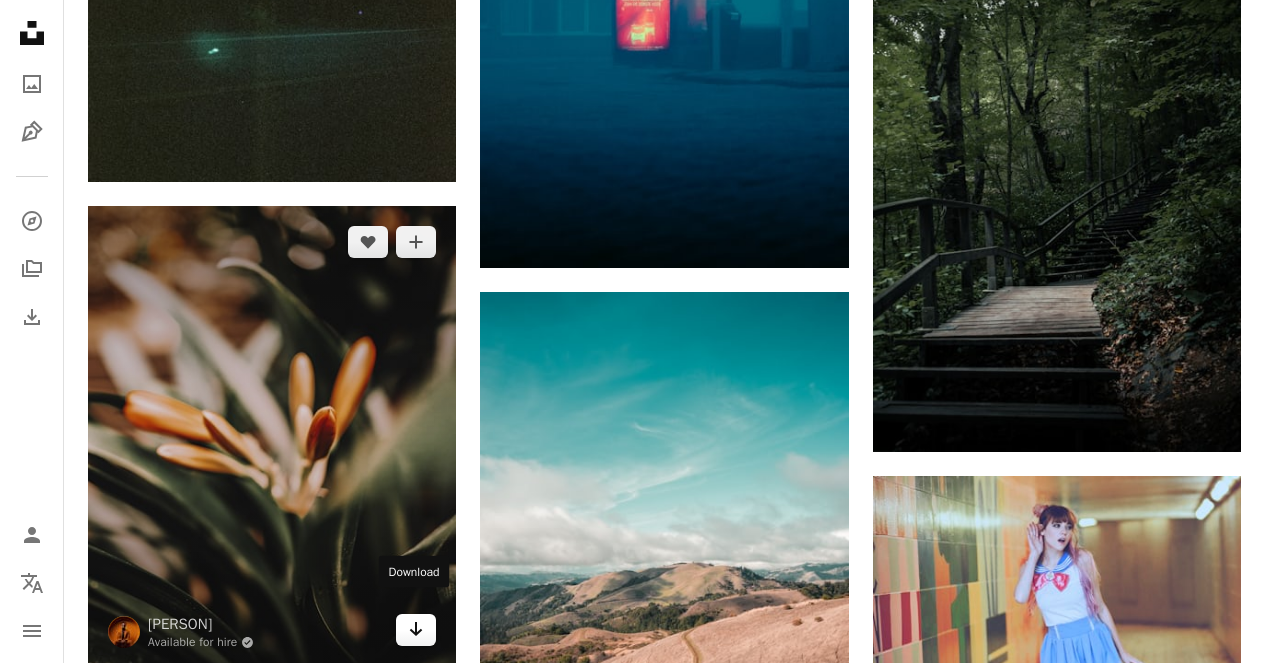 click on "Arrow pointing down" at bounding box center (416, 630) 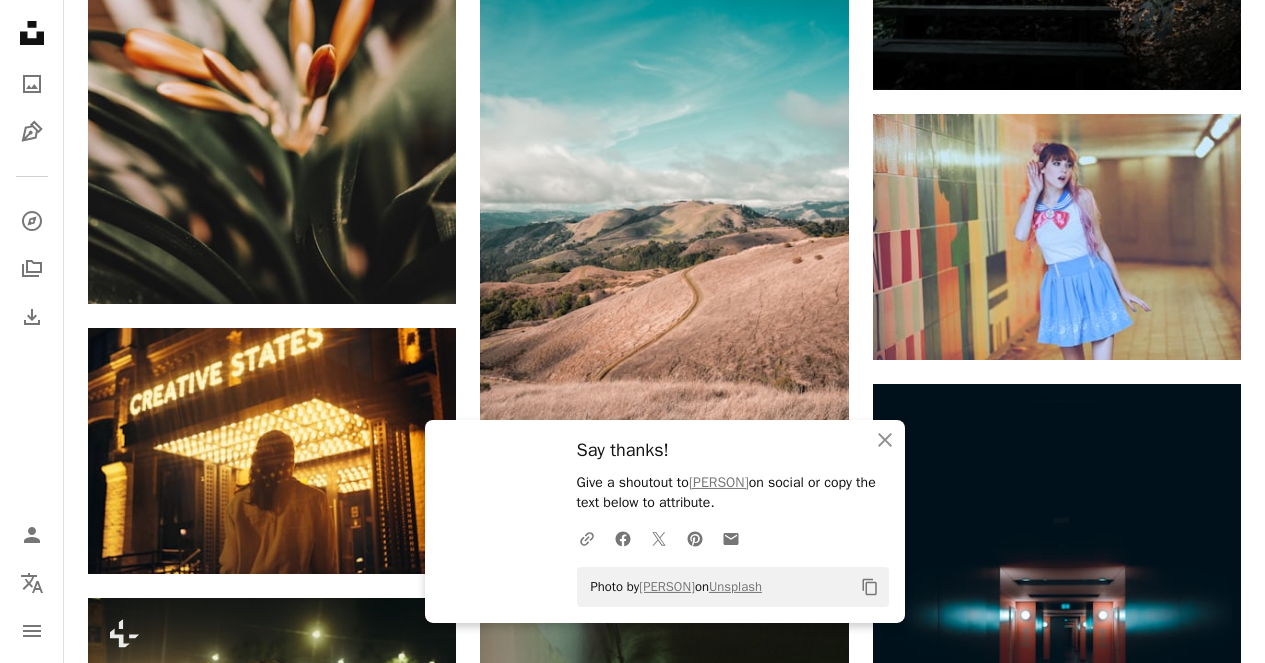 scroll, scrollTop: 11830, scrollLeft: 0, axis: vertical 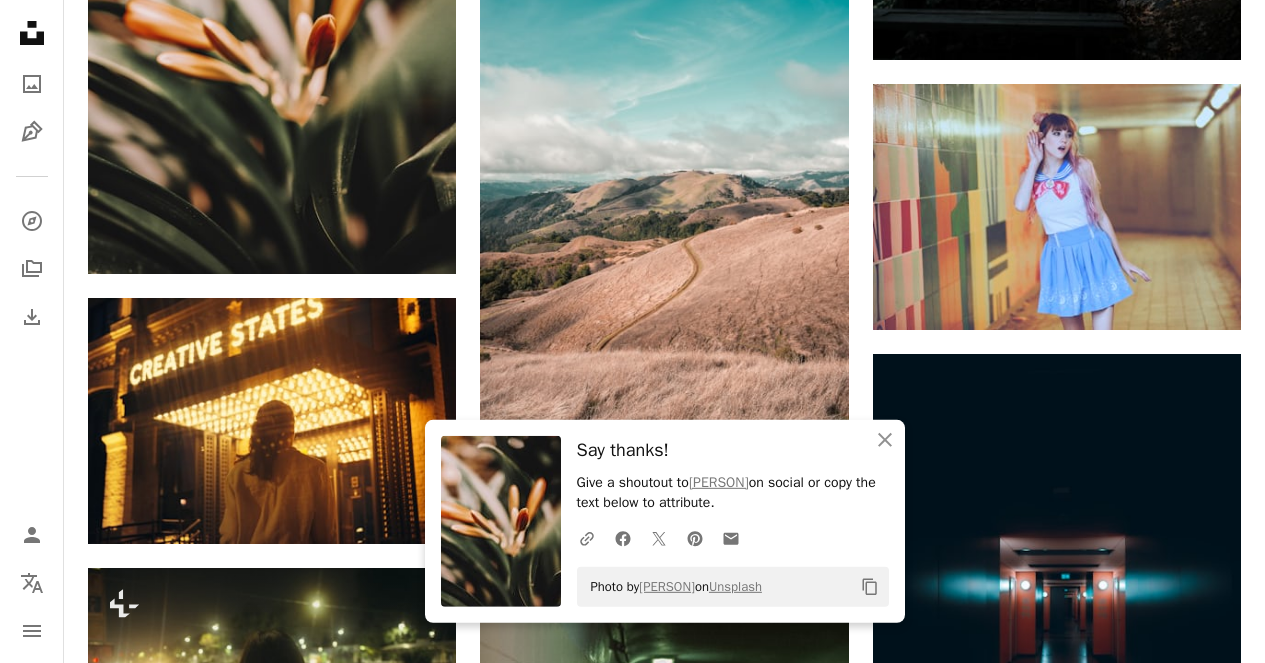 drag, startPoint x: 1275, startPoint y: 383, endPoint x: 1273, endPoint y: 396, distance: 13.152946 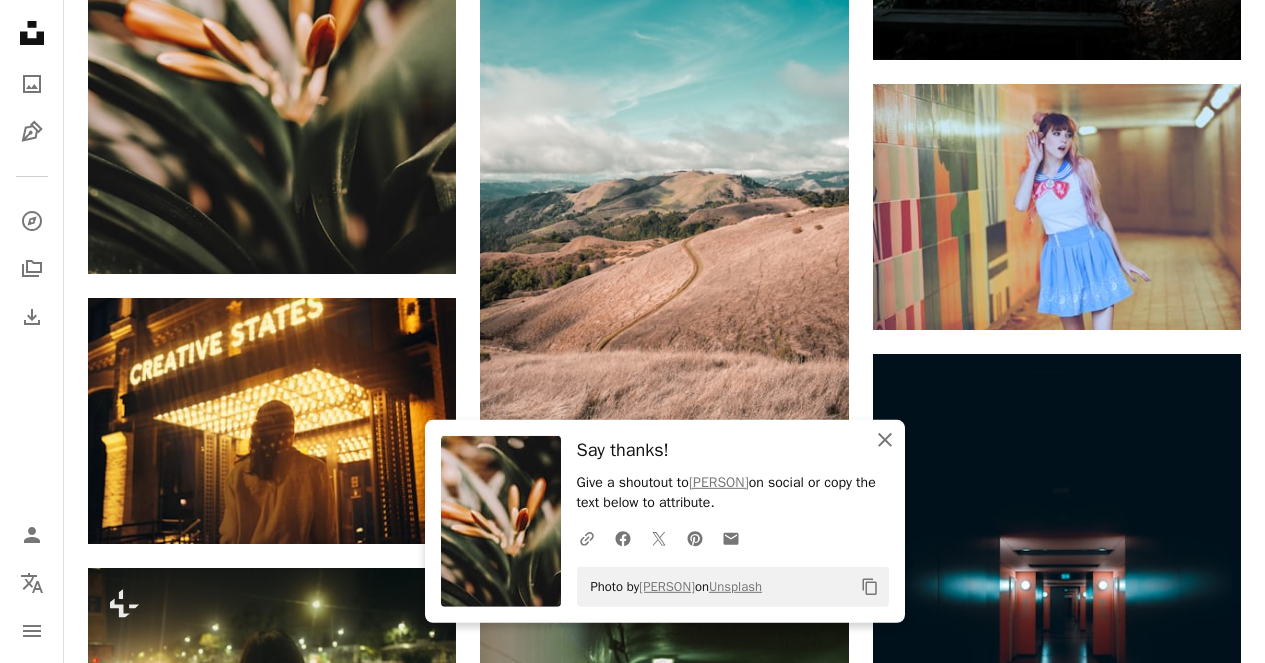 click 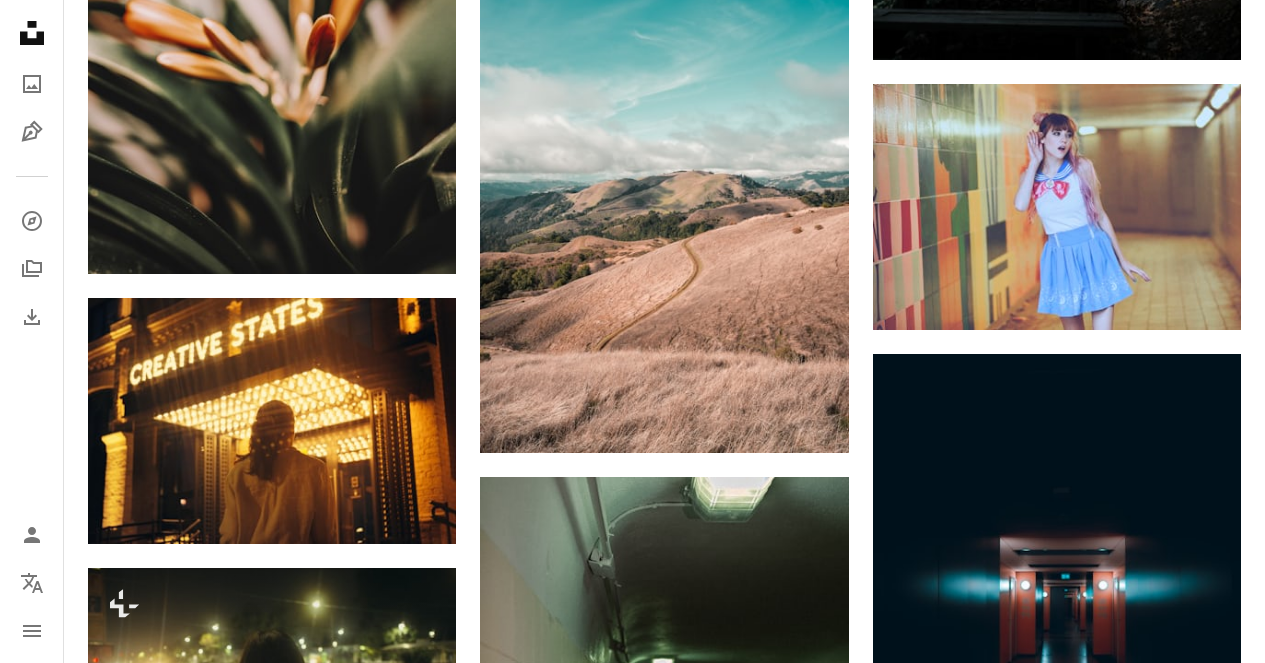 click on "Plus sign for Unsplash+ A heart A plus sign [FIRST] [LAST] For  Unsplash+ A lock Download Plus sign for Unsplash+ A heart A plus sign [FIRST] [LAST] For  Unsplash+ A lock Download A heart A plus sign Sasha Kaunas Available for hire A checkmark inside of a circle Arrow pointing down Plus sign for Unsplash+ A heart A plus sign Dario Brönnimann For  Unsplash+ A lock Download A heart A plus sign [FIRST] [LAST] Available for hire A checkmark inside of a circle Arrow pointing down A heart A plus sign Mikita Yo Available for hire A checkmark inside of a circle Arrow pointing down A heart A plus sign [FIRST] [LAST] [LAST] Arrow pointing down Plus sign for Unsplash+ A heart A plus sign JSB Co. For  Unsplash+ A lock Download A heart A plus sign Robbie Herrera Arrow pointing down A heart A plus sign withdarkshades Arrow pointing down –– ––– –––  –– ––– –  ––– –––  ––––  –   – –– –––  – – ––– –– –– –––– –– A website makes it real." at bounding box center [664, -1641] 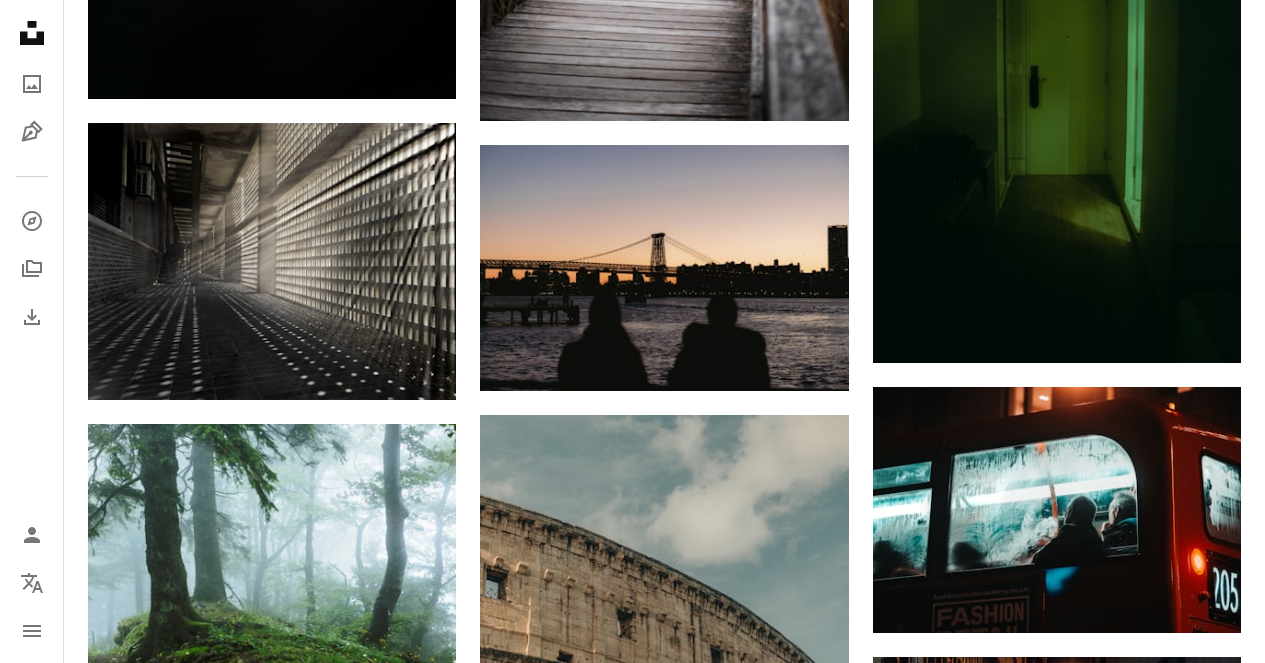 scroll, scrollTop: 13270, scrollLeft: 0, axis: vertical 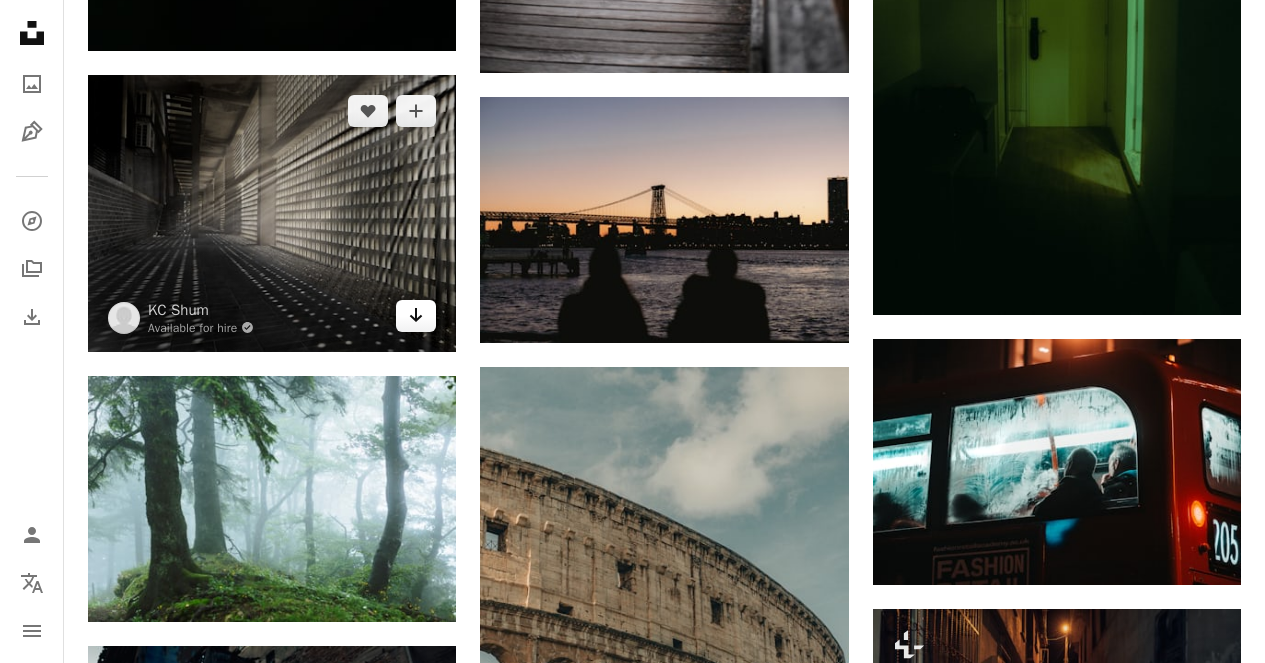 click on "Arrow pointing down" 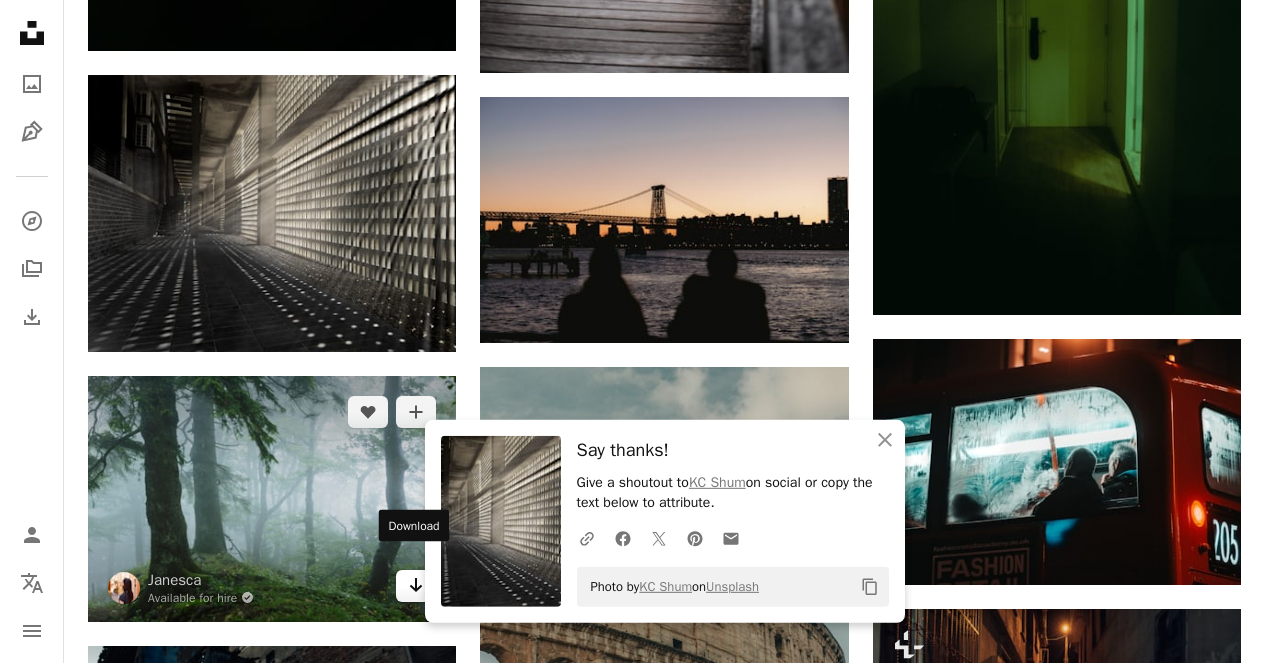 click on "Arrow pointing down" 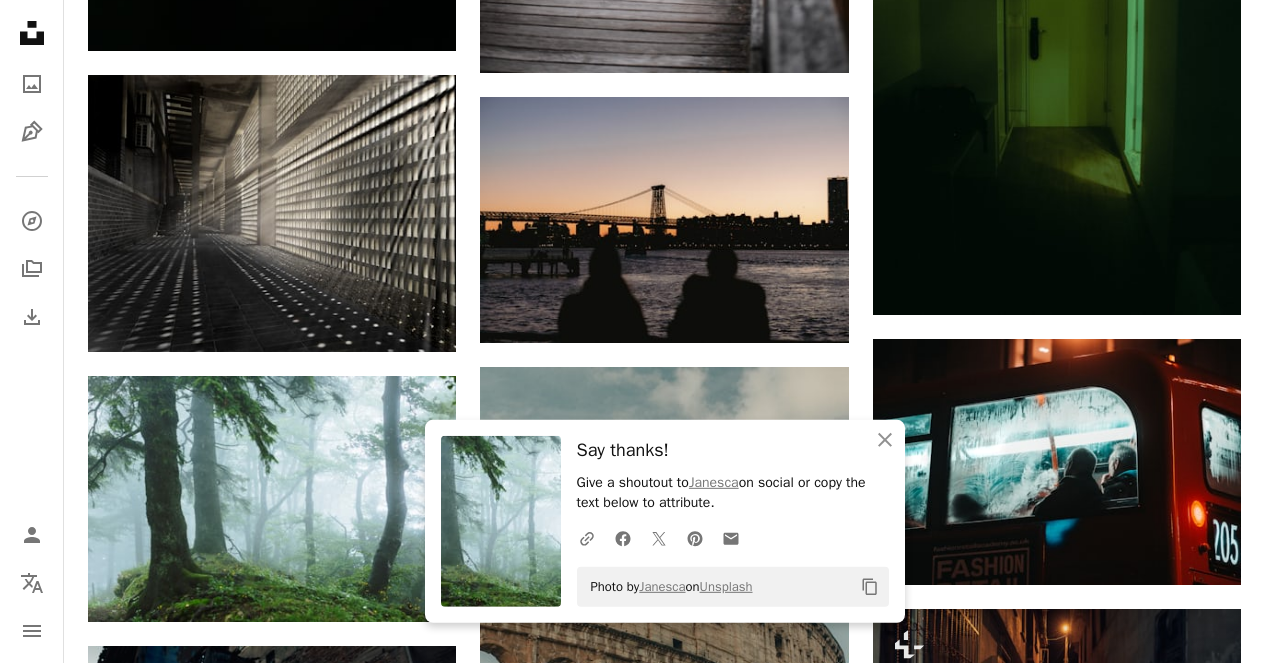 click on "Plus sign for Unsplash+ A heart A plus sign [FIRST] [LAST] For  Unsplash+ A lock Download Plus sign for Unsplash+ A heart A plus sign [FIRST] [LAST] For  Unsplash+ A lock Download A heart A plus sign Sasha Kaunas Available for hire A checkmark inside of a circle Arrow pointing down Plus sign for Unsplash+ A heart A plus sign Dario Brönnimann For  Unsplash+ A lock Download A heart A plus sign [FIRST] [LAST] Available for hire A checkmark inside of a circle Arrow pointing down A heart A plus sign Mikita Yo Available for hire A checkmark inside of a circle Arrow pointing down A heart A plus sign [FIRST] [LAST] [LAST] Arrow pointing down Plus sign for Unsplash+ A heart A plus sign JSB Co. For  Unsplash+ A lock Download A heart A plus sign Robbie Herrera Arrow pointing down A heart A plus sign withdarkshades Arrow pointing down –– ––– –––  –– ––– –  ––– –––  ––––  –   – –– –––  – – ––– –– –– –––– –– A website makes it real." at bounding box center [664, -3081] 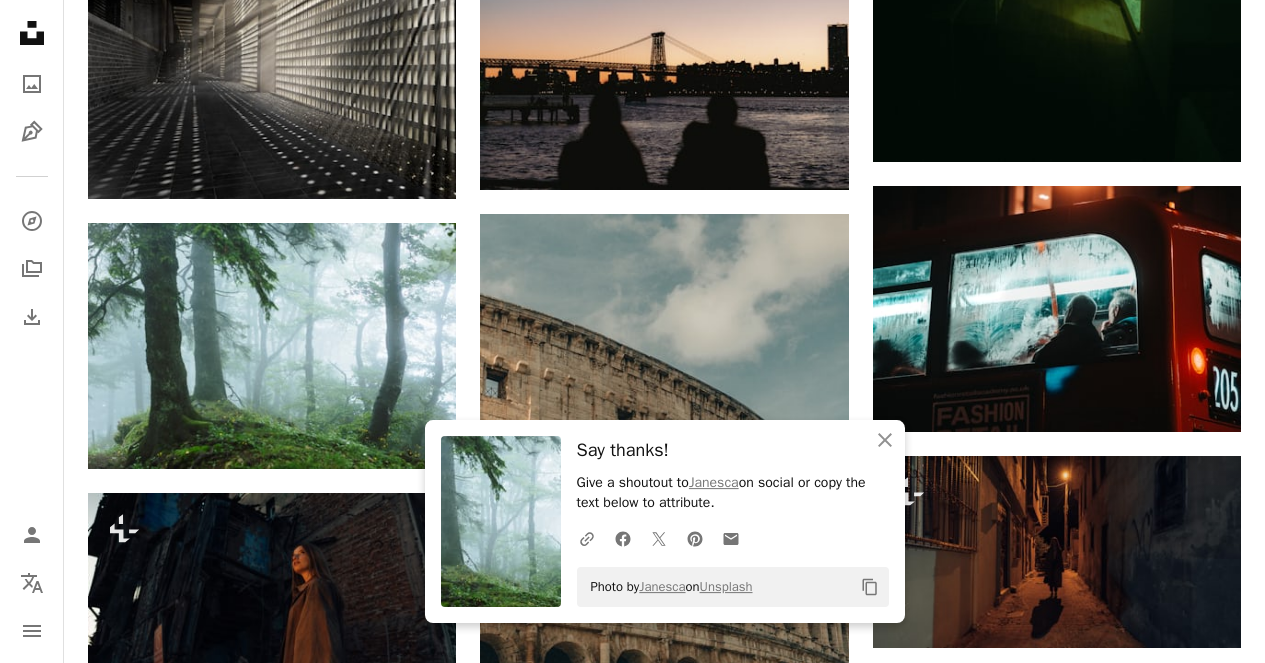scroll, scrollTop: 13462, scrollLeft: 0, axis: vertical 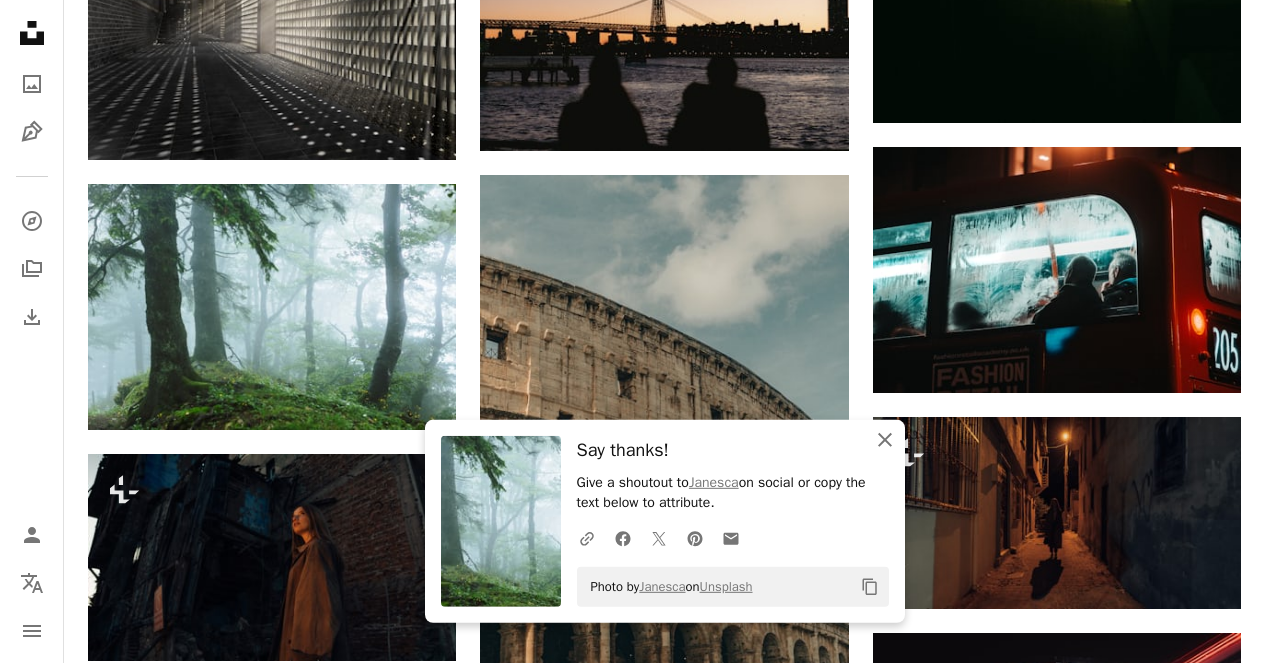 click on "An X shape" 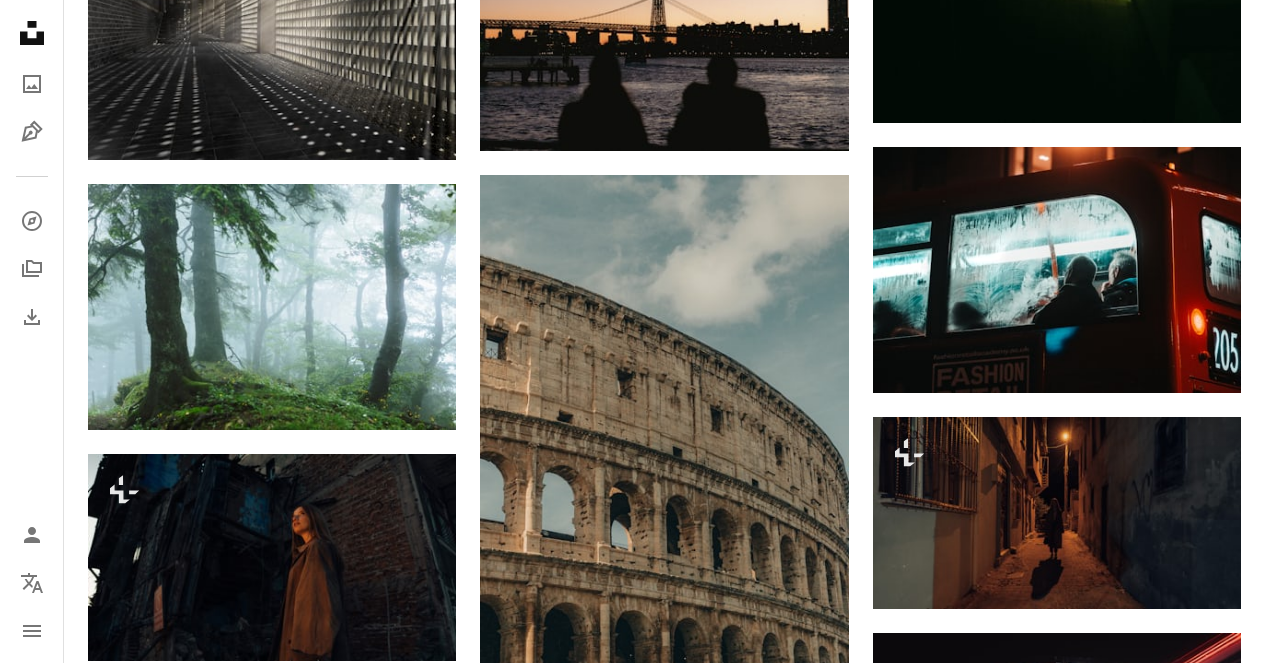 click on "Plus sign for Unsplash+ A heart A plus sign [FIRST] [LAST] For  Unsplash+ A lock Download Plus sign for Unsplash+ A heart A plus sign [FIRST] [LAST] For  Unsplash+ A lock Download A heart A plus sign Sasha Kaunas Available for hire A checkmark inside of a circle Arrow pointing down Plus sign for Unsplash+ A heart A plus sign Dario Brönnimann For  Unsplash+ A lock Download A heart A plus sign [FIRST] [LAST] Available for hire A checkmark inside of a circle Arrow pointing down A heart A plus sign Mikita Yo Available for hire A checkmark inside of a circle Arrow pointing down A heart A plus sign [FIRST] [LAST] [LAST] Arrow pointing down Plus sign for Unsplash+ A heart A plus sign JSB Co. For  Unsplash+ A lock Download A heart A plus sign Robbie Herrera Arrow pointing down A heart A plus sign withdarkshades Arrow pointing down –– ––– –––  –– ––– –  ––– –––  ––––  –   – –– –––  – – ––– –– –– –––– –– A website makes it real." at bounding box center [664, -3273] 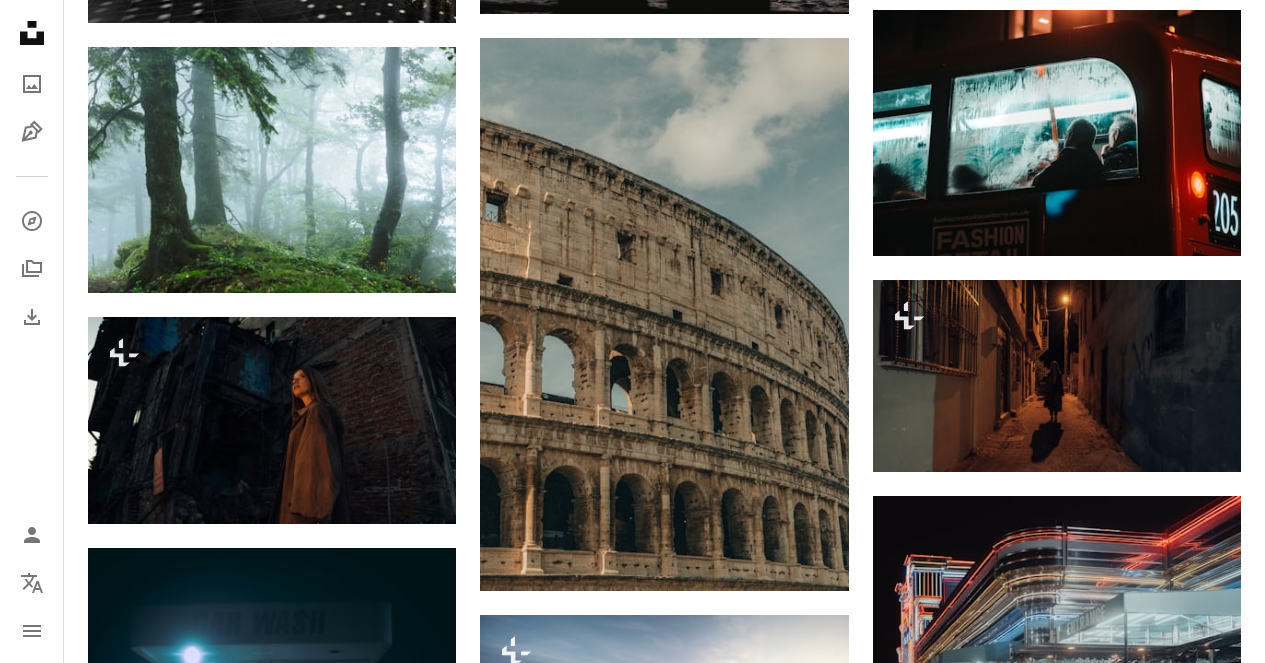 scroll, scrollTop: 13606, scrollLeft: 0, axis: vertical 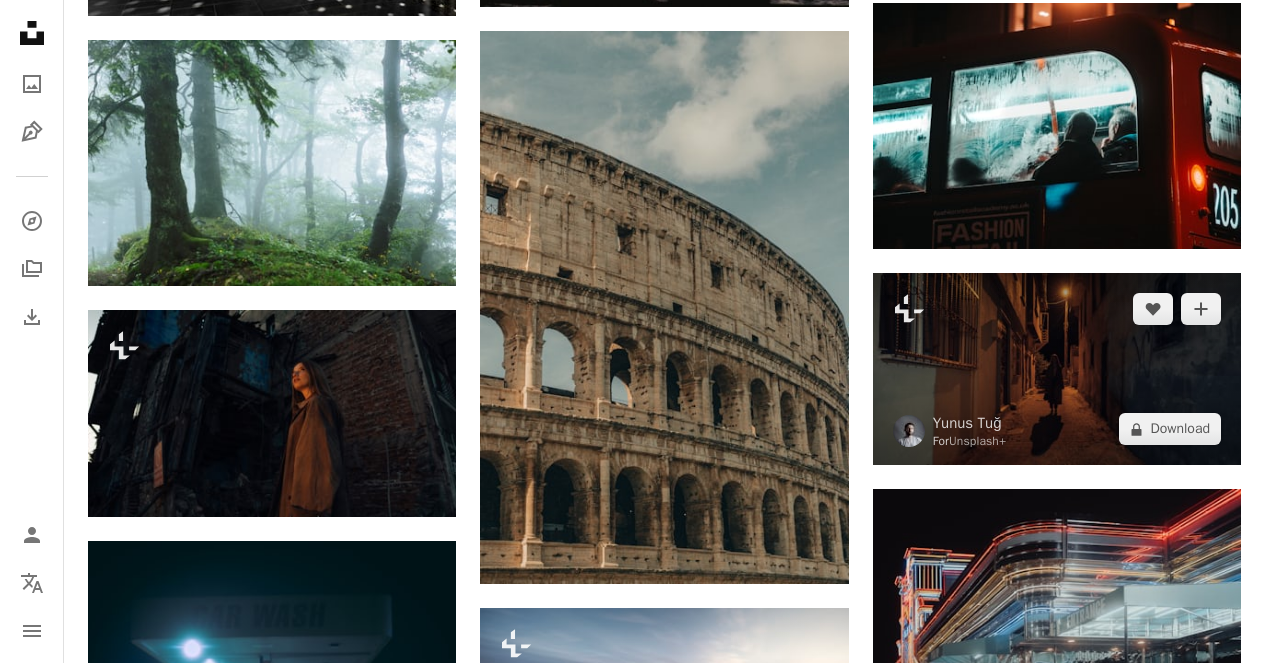 click at bounding box center [1057, 369] 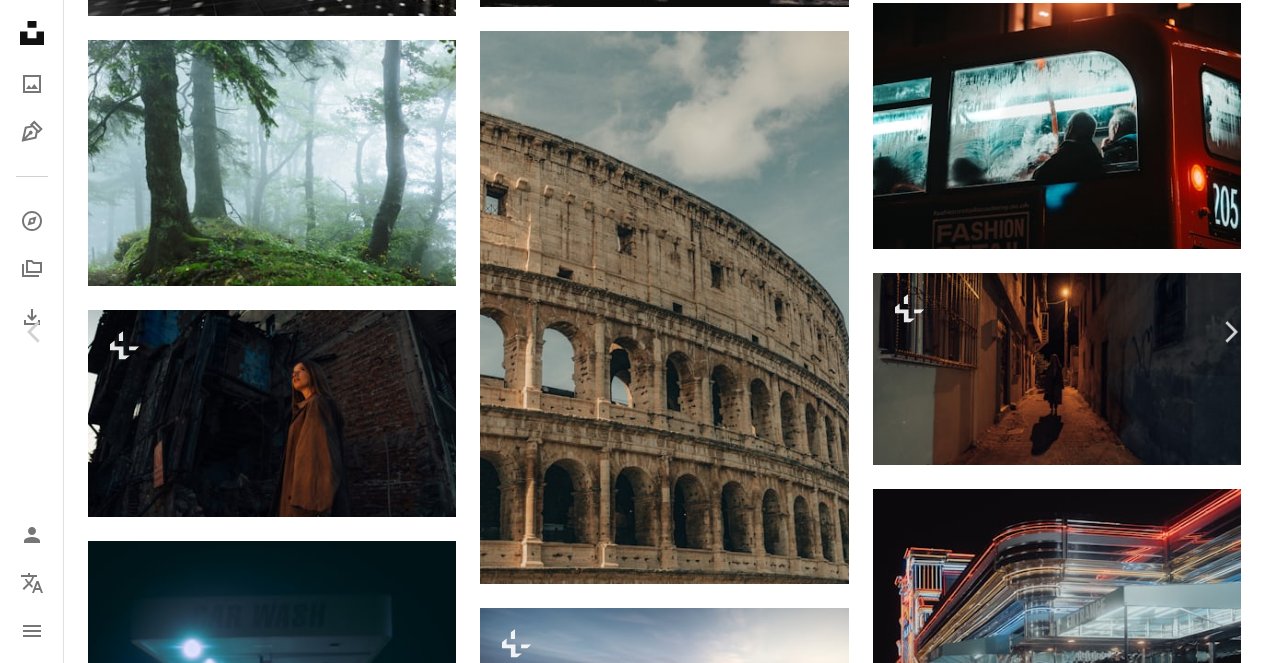 click on "[FIRST] [LAST] For  Unsplash+ A heart A plus sign A lock Download" at bounding box center [625, 6321] 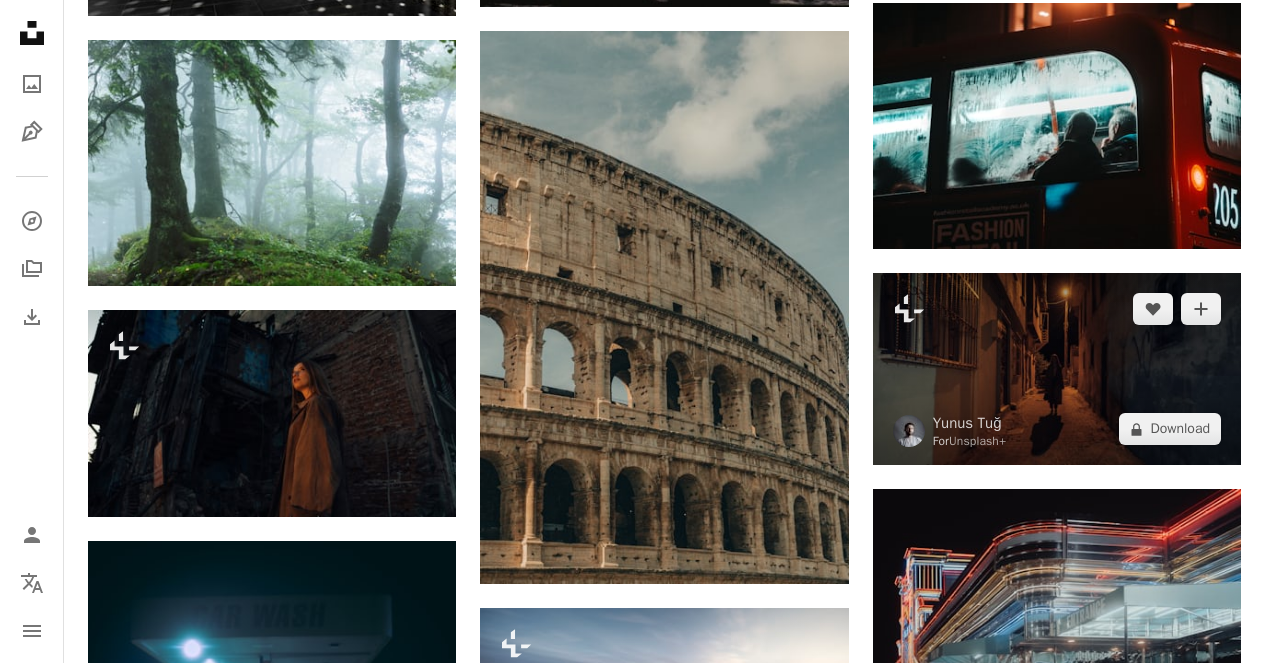 scroll, scrollTop: 13607, scrollLeft: 0, axis: vertical 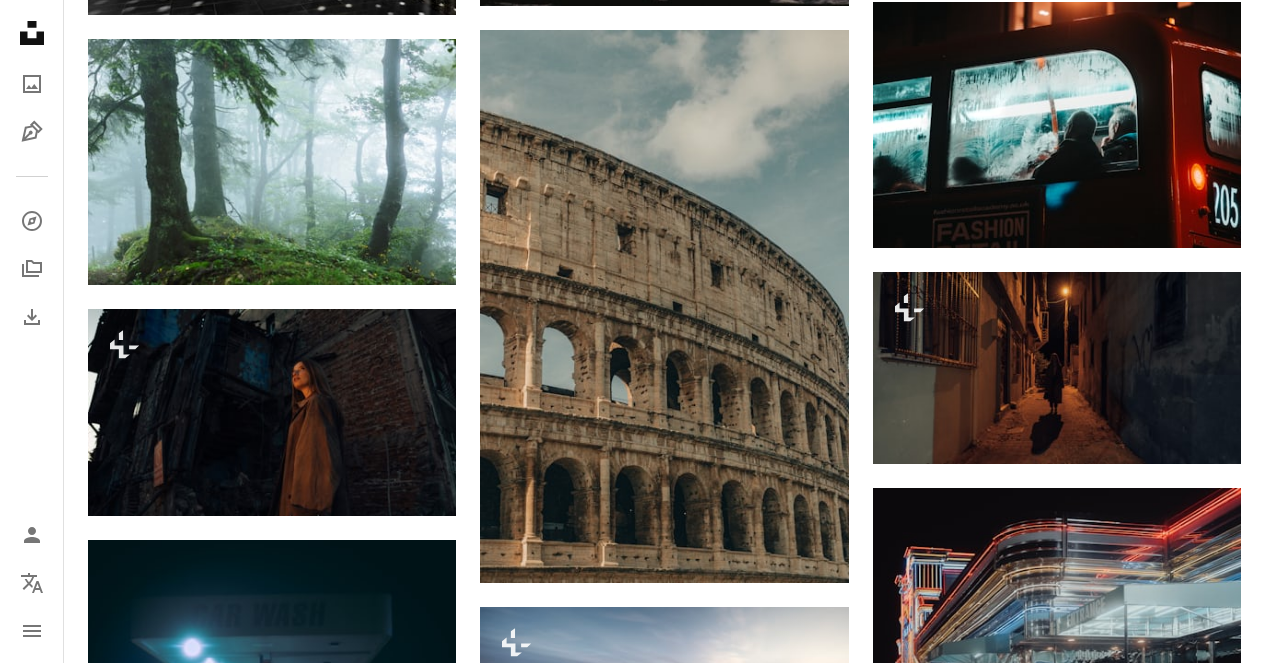 click on "Plus sign for Unsplash+ A heart A plus sign [FIRST] [LAST] For  Unsplash+ A lock Download Plus sign for Unsplash+ A heart A plus sign [FIRST] [LAST] For  Unsplash+ A lock Download A heart A plus sign Sasha Kaunas Available for hire A checkmark inside of a circle Arrow pointing down Plus sign for Unsplash+ A heart A plus sign Dario Brönnimann For  Unsplash+ A lock Download A heart A plus sign [FIRST] [LAST] Available for hire A checkmark inside of a circle Arrow pointing down A heart A plus sign Mikita Yo Available for hire A checkmark inside of a circle Arrow pointing down A heart A plus sign [FIRST] [LAST] [LAST] Arrow pointing down Plus sign for Unsplash+ A heart A plus sign JSB Co. For  Unsplash+ A lock Download A heart A plus sign Robbie Herrera Arrow pointing down A heart A plus sign withdarkshades Arrow pointing down –– ––– –––  –– ––– –  ––– –––  ––––  –   – –– –––  – – ––– –– –– –––– –– A website makes it real." at bounding box center (664, -3418) 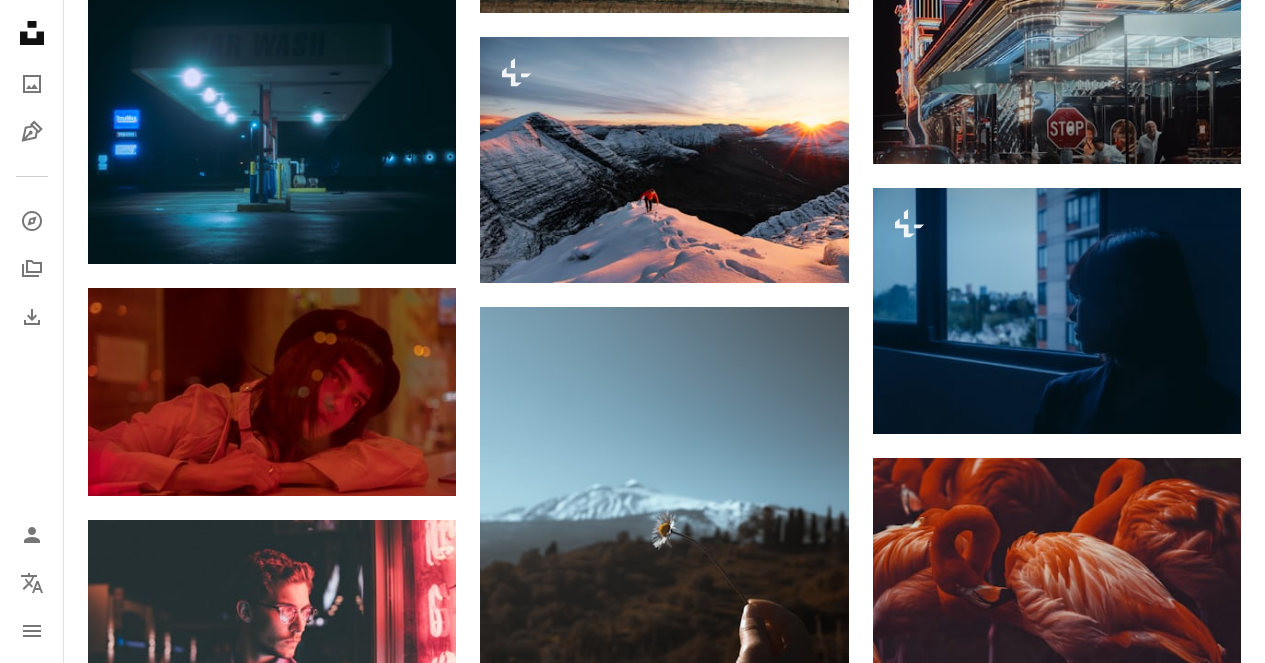 scroll, scrollTop: 14183, scrollLeft: 0, axis: vertical 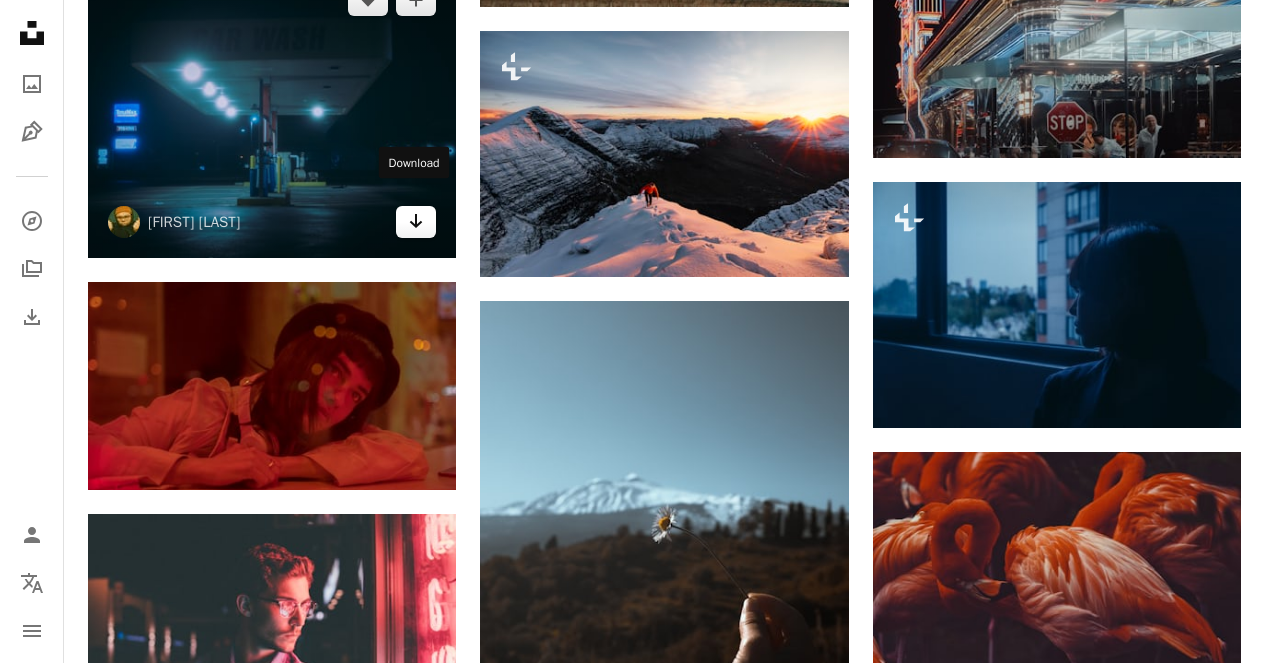 click on "Arrow pointing down" 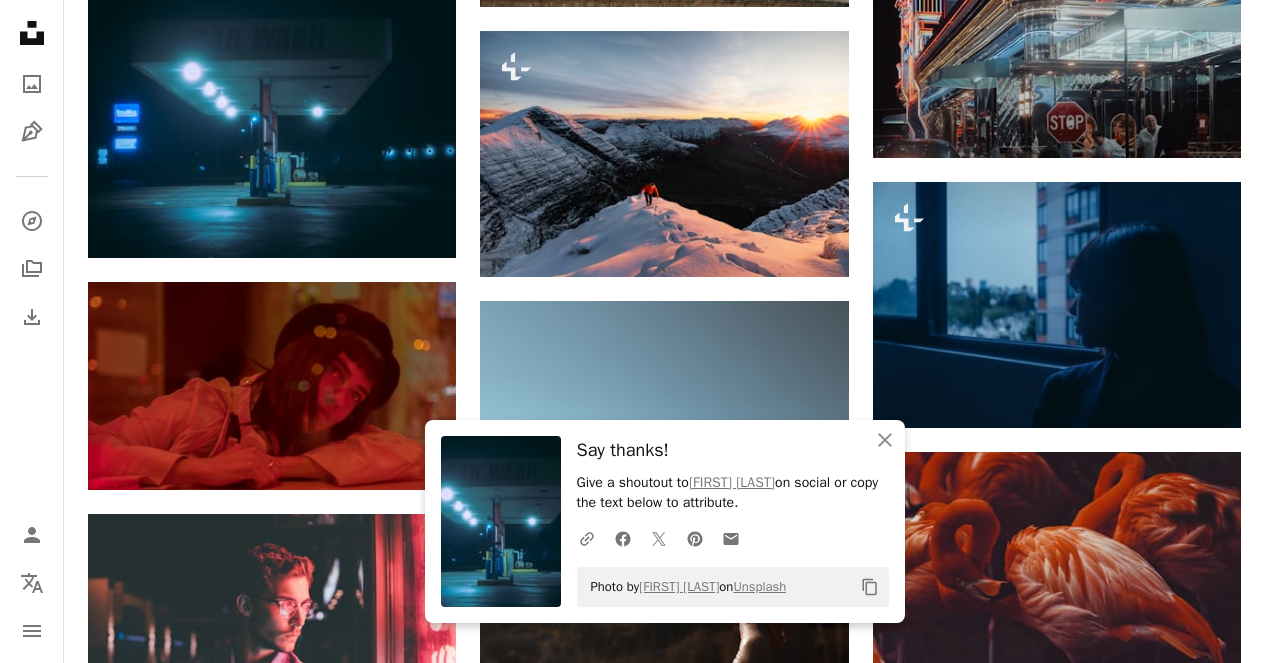 click on "Plus sign for Unsplash+ A heart A plus sign [FIRST] [LAST] For  Unsplash+ A lock Download Plus sign for Unsplash+ A heart A plus sign [FIRST] [LAST] For  Unsplash+ A lock Download A heart A plus sign Sasha Kaunas Available for hire A checkmark inside of a circle Arrow pointing down Plus sign for Unsplash+ A heart A plus sign Dario Brönnimann For  Unsplash+ A lock Download A heart A plus sign [FIRST] [LAST] Available for hire A checkmark inside of a circle Arrow pointing down A heart A plus sign Mikita Yo Available for hire A checkmark inside of a circle Arrow pointing down A heart A plus sign [FIRST] [LAST] [LAST] Arrow pointing down Plus sign for Unsplash+ A heart A plus sign JSB Co. For  Unsplash+ A lock Download A heart A plus sign Robbie Herrera Arrow pointing down A heart A plus sign withdarkshades Arrow pointing down –– ––– –––  –– ––– –  ––– –––  ––––  –   – –– –––  – – ––– –– –– –––– –– A website makes it real." at bounding box center (664, -3994) 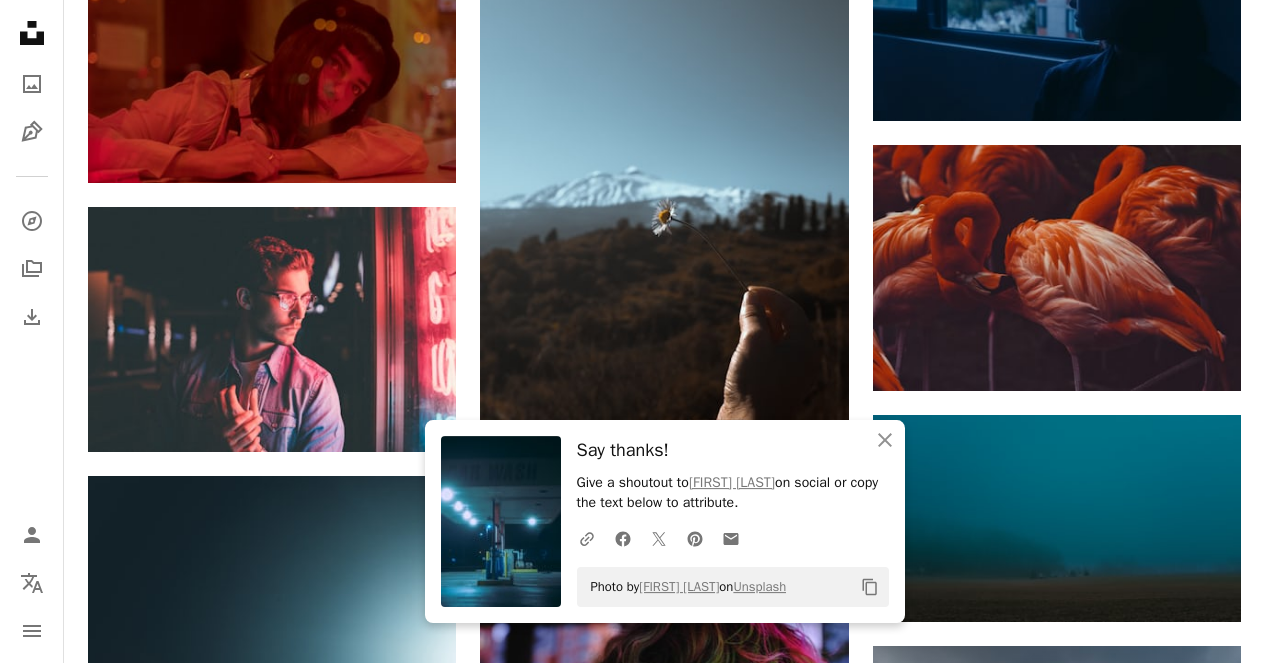 scroll, scrollTop: 14471, scrollLeft: 0, axis: vertical 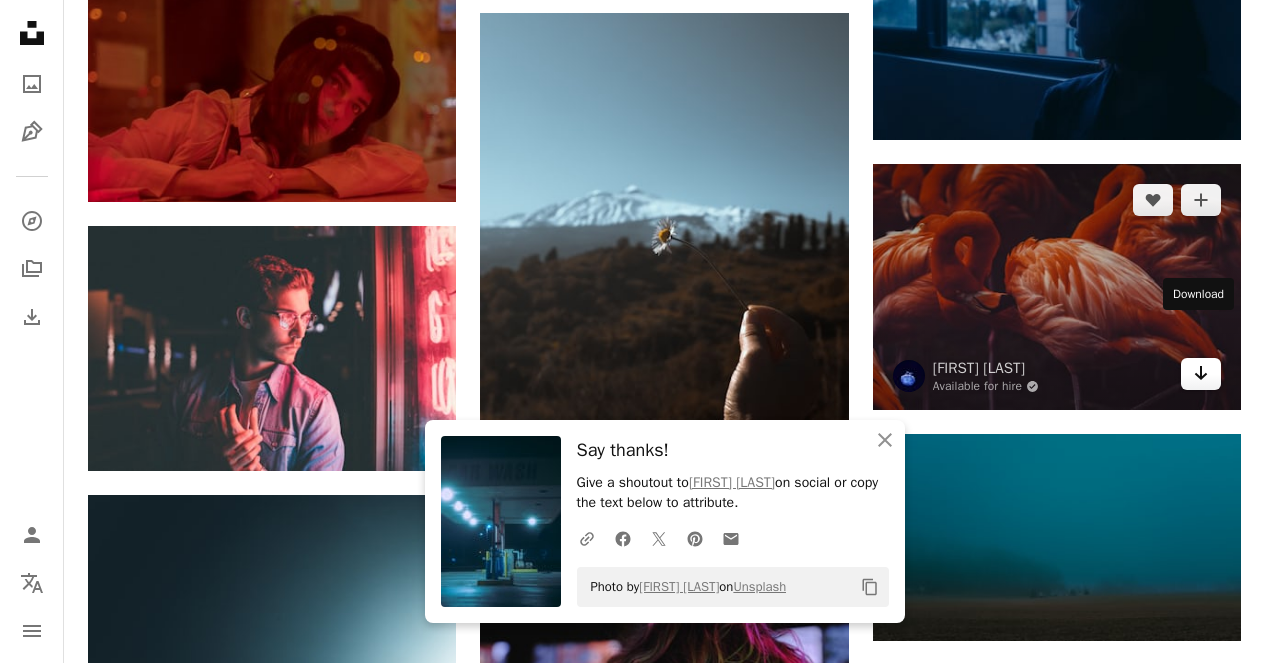 click on "Arrow pointing down" 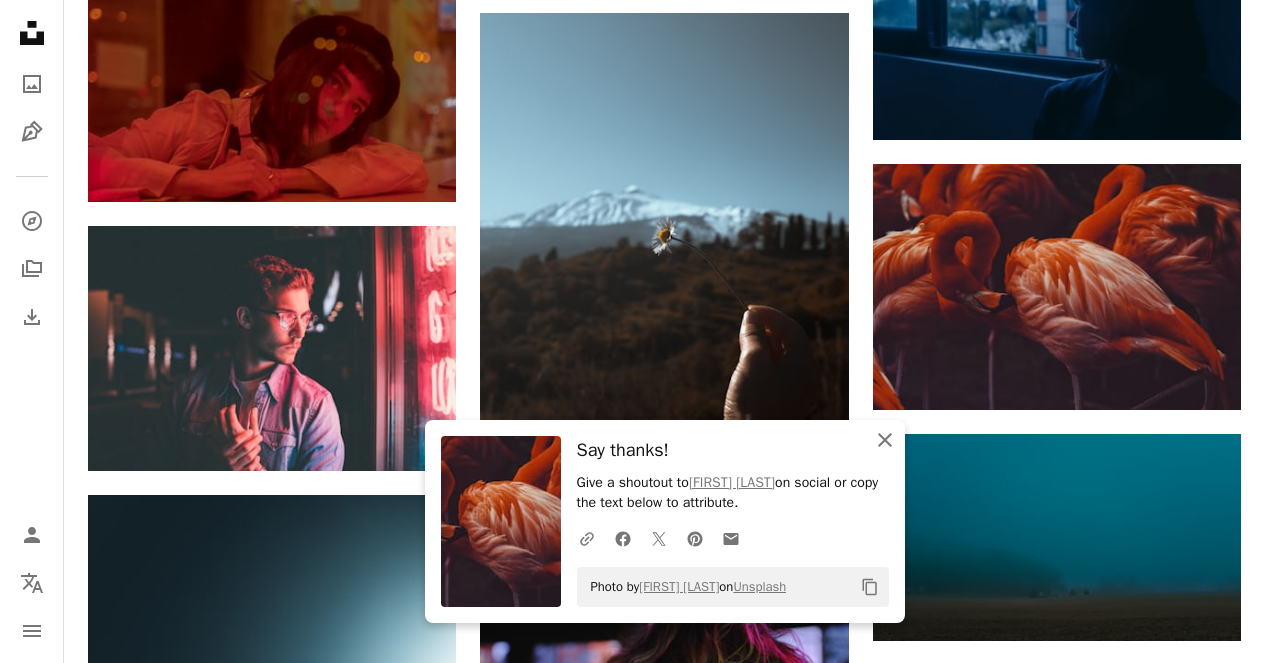 click 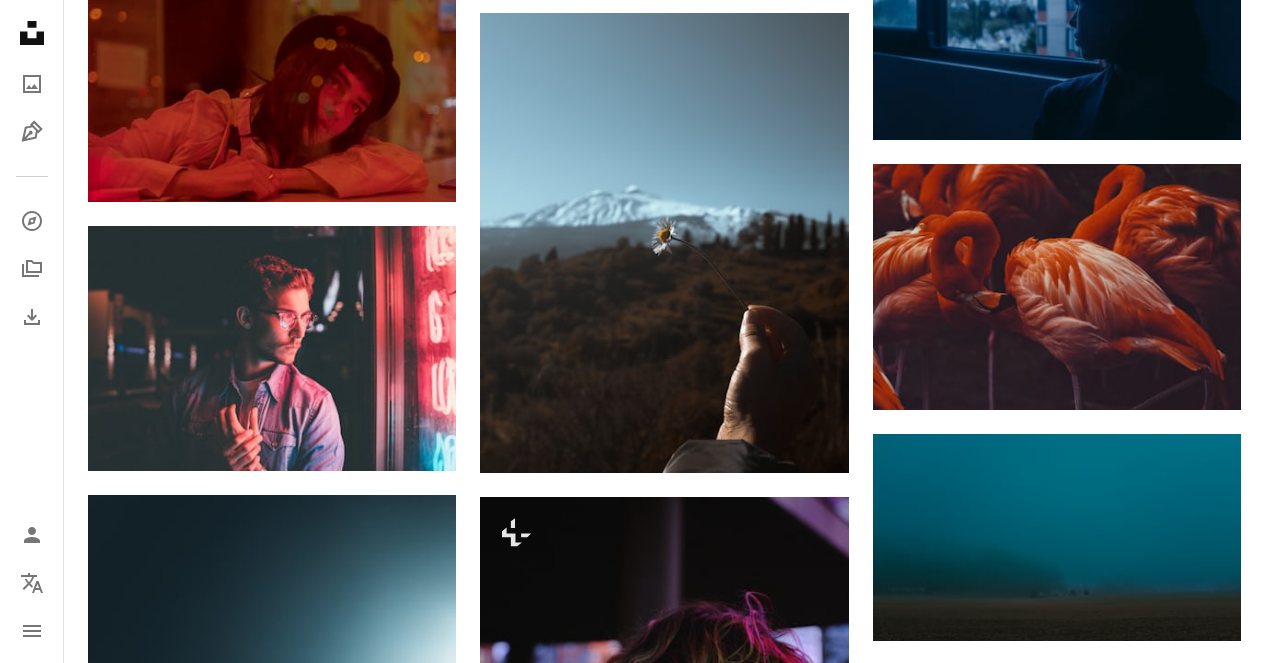 click on "Plus sign for Unsplash+ A heart A plus sign [FIRST] [LAST] For  Unsplash+ A lock Download Plus sign for Unsplash+ A heart A plus sign [FIRST] [LAST] For  Unsplash+ A lock Download A heart A plus sign Sasha Kaunas Available for hire A checkmark inside of a circle Arrow pointing down Plus sign for Unsplash+ A heart A plus sign Dario Brönnimann For  Unsplash+ A lock Download A heart A plus sign [FIRST] [LAST] Available for hire A checkmark inside of a circle Arrow pointing down A heart A plus sign Mikita Yo Available for hire A checkmark inside of a circle Arrow pointing down A heart A plus sign [FIRST] [LAST] [LAST] Arrow pointing down Plus sign for Unsplash+ A heart A plus sign JSB Co. For  Unsplash+ A lock Download A heart A plus sign Robbie Herrera Arrow pointing down A heart A plus sign withdarkshades Arrow pointing down –– ––– –––  –– ––– –  ––– –––  ––––  –   – –– –––  – – ––– –– –– –––– –– A website makes it real." at bounding box center [664, -4282] 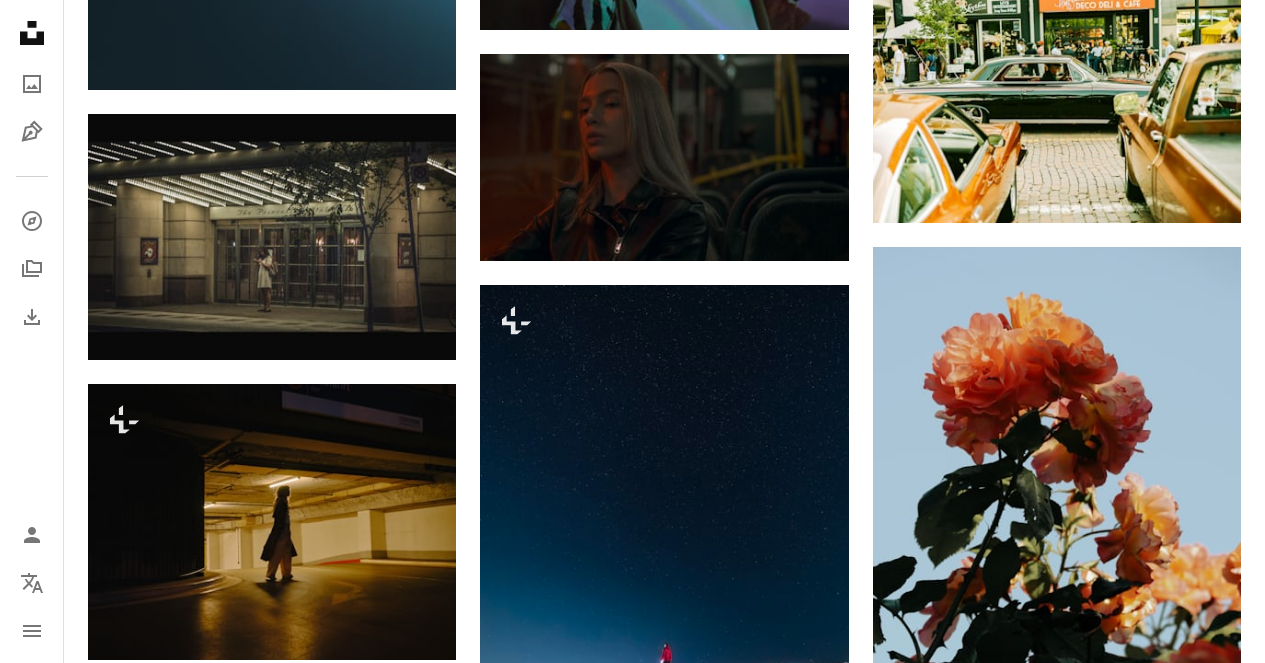 scroll, scrollTop: 15431, scrollLeft: 0, axis: vertical 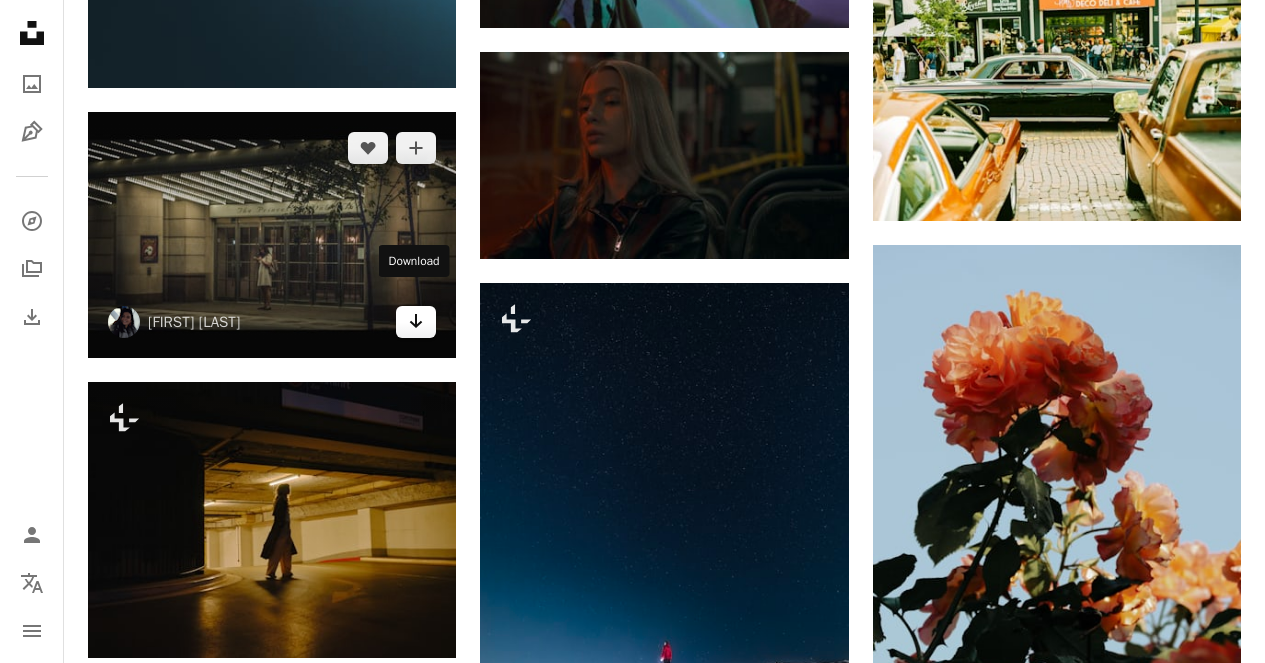 click 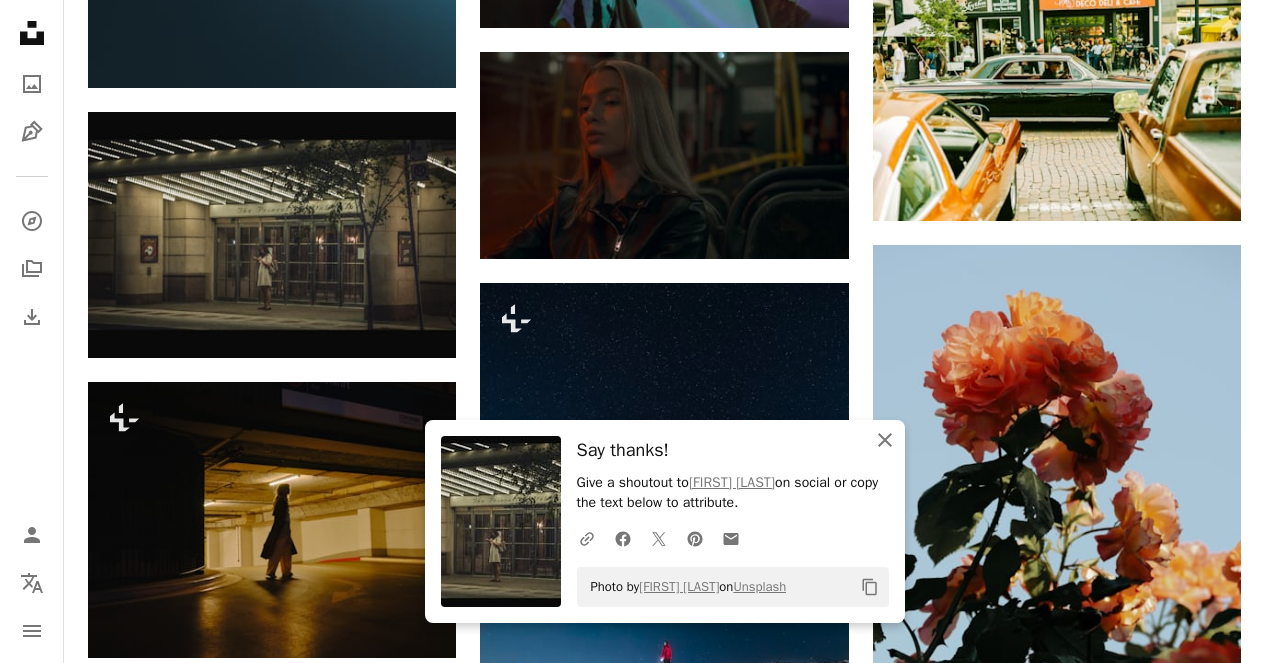click 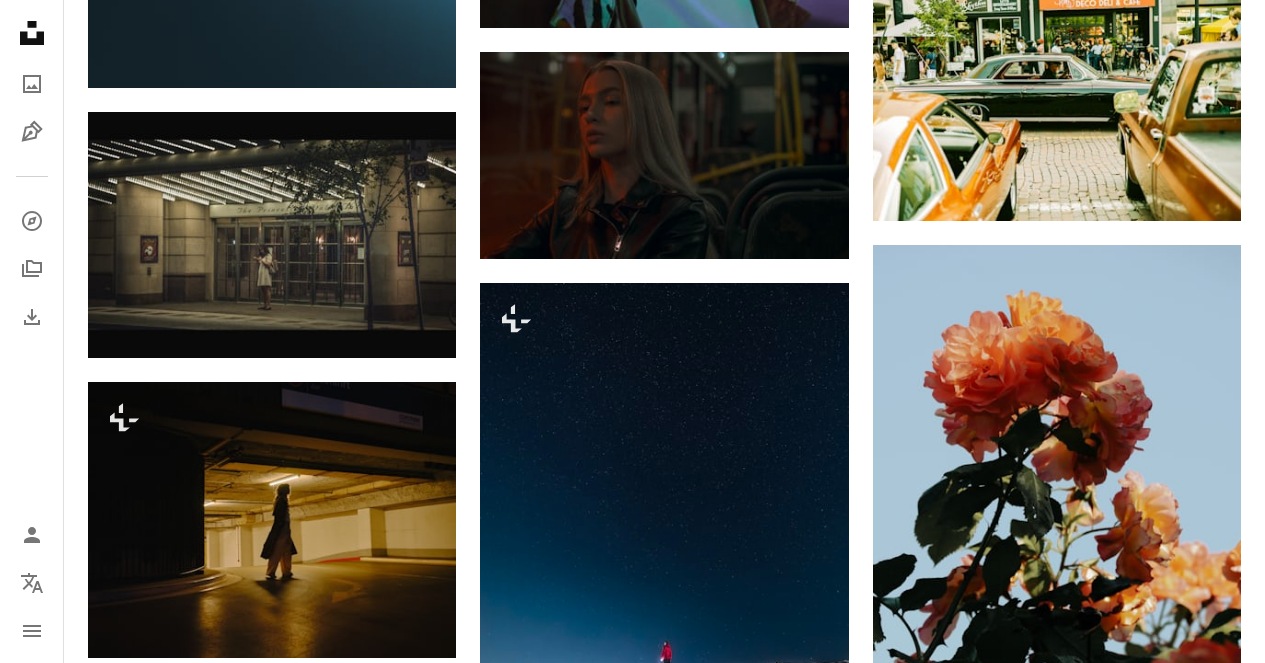 click on "Plus sign for Unsplash+ A heart A plus sign [FIRST] [LAST] For  Unsplash+ A lock Download Plus sign for Unsplash+ A heart A plus sign [FIRST] [LAST] For  Unsplash+ A lock Download A heart A plus sign Sasha Kaunas Available for hire A checkmark inside of a circle Arrow pointing down Plus sign for Unsplash+ A heart A plus sign Dario Brönnimann For  Unsplash+ A lock Download A heart A plus sign [FIRST] [LAST] Available for hire A checkmark inside of a circle Arrow pointing down A heart A plus sign Mikita Yo Available for hire A checkmark inside of a circle Arrow pointing down A heart A plus sign [FIRST] [LAST] [LAST] Arrow pointing down Plus sign for Unsplash+ A heart A plus sign JSB Co. For  Unsplash+ A lock Download A heart A plus sign Robbie Herrera Arrow pointing down A heart A plus sign withdarkshades Arrow pointing down –– ––– –––  –– ––– –  ––– –––  ––––  –   – –– –––  – – ––– –– –– –––– –– A website makes it real." at bounding box center (664, -5242) 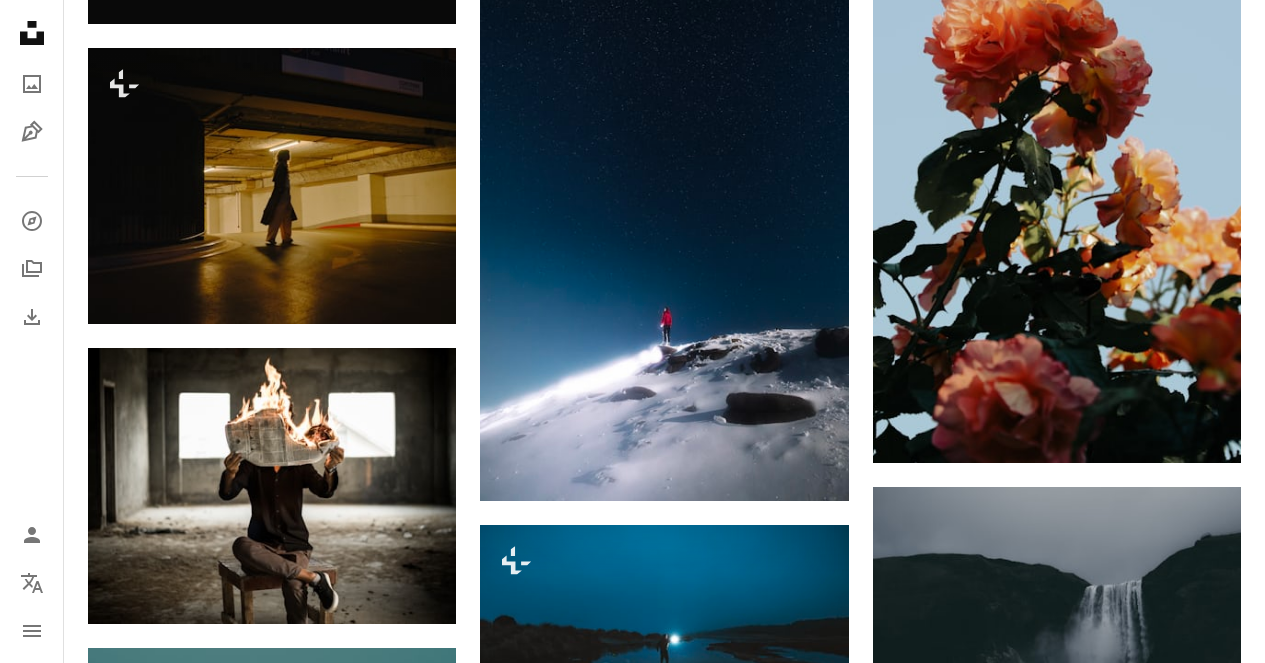 scroll, scrollTop: 15767, scrollLeft: 0, axis: vertical 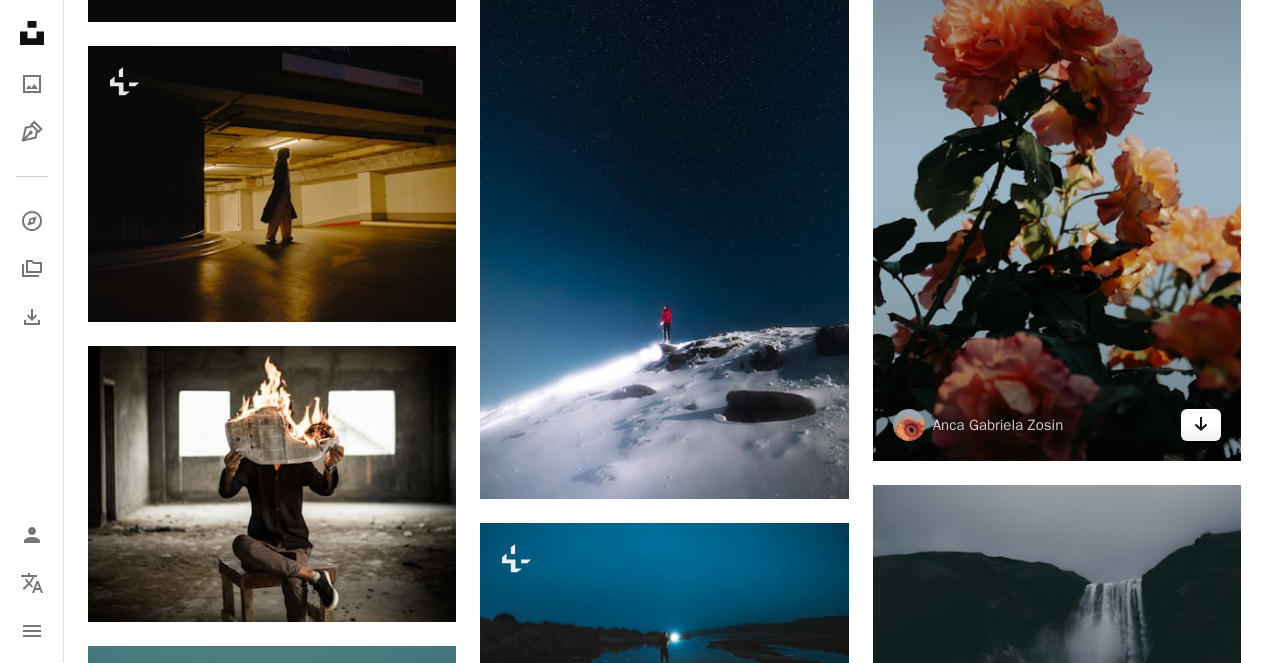 click on "Arrow pointing down" 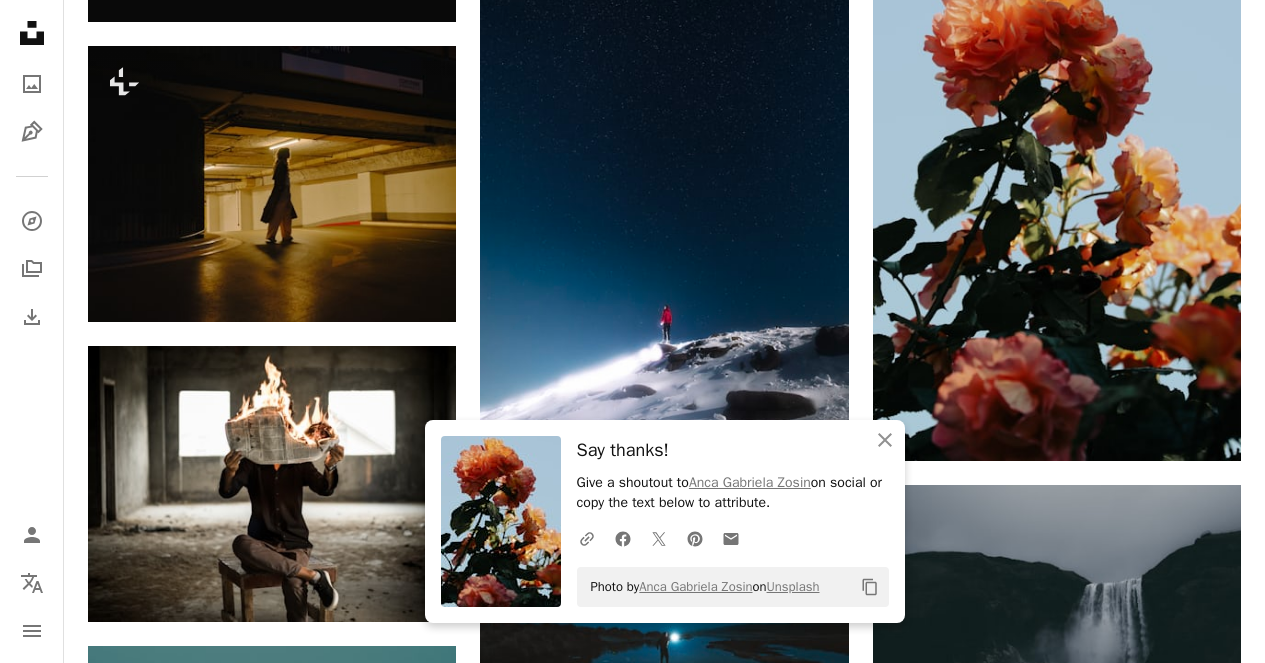 click on "Plus sign for Unsplash+ A heart A plus sign [FIRST] [LAST] For  Unsplash+ A lock Download Plus sign for Unsplash+ A heart A plus sign [FIRST] [LAST] For  Unsplash+ A lock Download A heart A plus sign Sasha Kaunas Available for hire A checkmark inside of a circle Arrow pointing down Plus sign for Unsplash+ A heart A plus sign Dario Brönnimann For  Unsplash+ A lock Download A heart A plus sign [FIRST] [LAST] Available for hire A checkmark inside of a circle Arrow pointing down A heart A plus sign Mikita Yo Available for hire A checkmark inside of a circle Arrow pointing down A heart A plus sign [FIRST] [LAST] [LAST] Arrow pointing down Plus sign for Unsplash+ A heart A plus sign JSB Co. For  Unsplash+ A lock Download A heart A plus sign Robbie Herrera Arrow pointing down A heart A plus sign withdarkshades Arrow pointing down –– ––– –––  –– ––– –  ––– –––  ––––  –   – –– –––  – – ––– –– –– –––– –– A website makes it real." at bounding box center [664, -5578] 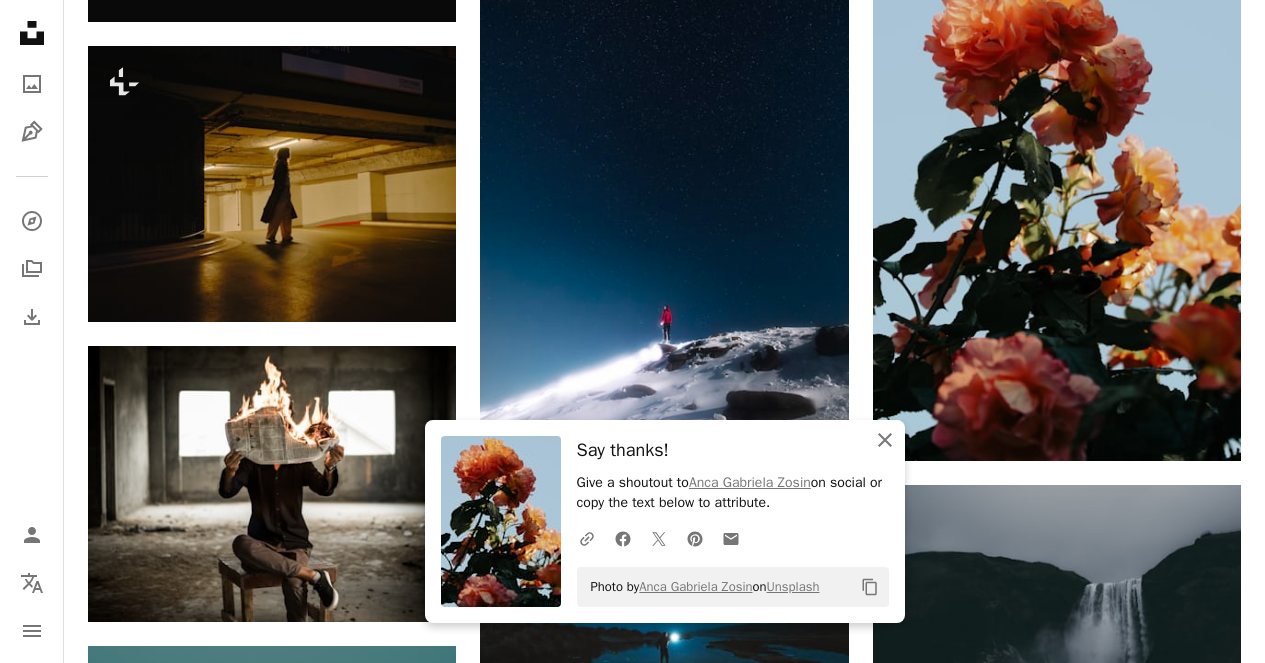click 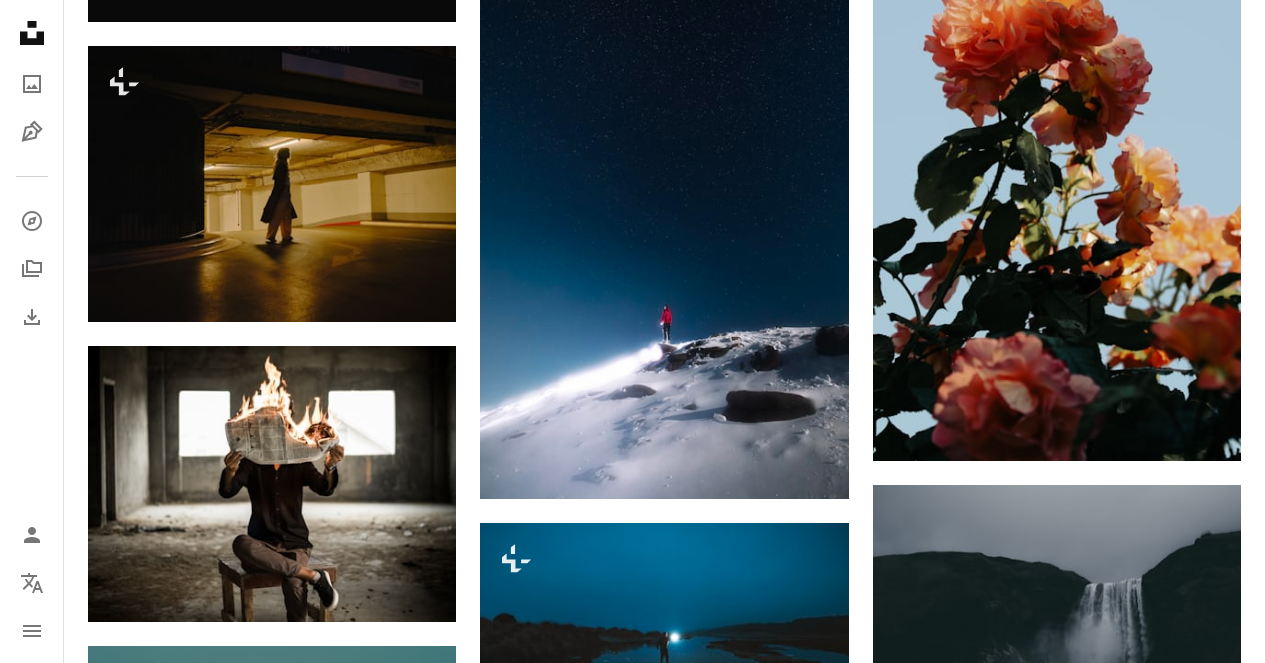 click on "Plus sign for Unsplash+ A heart A plus sign [FIRST] [LAST] For  Unsplash+ A lock Download Plus sign for Unsplash+ A heart A plus sign [FIRST] [LAST] For  Unsplash+ A lock Download A heart A plus sign Sasha Kaunas Available for hire A checkmark inside of a circle Arrow pointing down Plus sign for Unsplash+ A heart A plus sign Dario Brönnimann For  Unsplash+ A lock Download A heart A plus sign [FIRST] [LAST] Available for hire A checkmark inside of a circle Arrow pointing down A heart A plus sign Mikita Yo Available for hire A checkmark inside of a circle Arrow pointing down A heart A plus sign [FIRST] [LAST] [LAST] Arrow pointing down Plus sign for Unsplash+ A heart A plus sign JSB Co. For  Unsplash+ A lock Download A heart A plus sign Robbie Herrera Arrow pointing down A heart A plus sign withdarkshades Arrow pointing down –– ––– –––  –– ––– –  ––– –––  ––––  –   – –– –––  – – ––– –– –– –––– –– A website makes it real." at bounding box center (664, -5578) 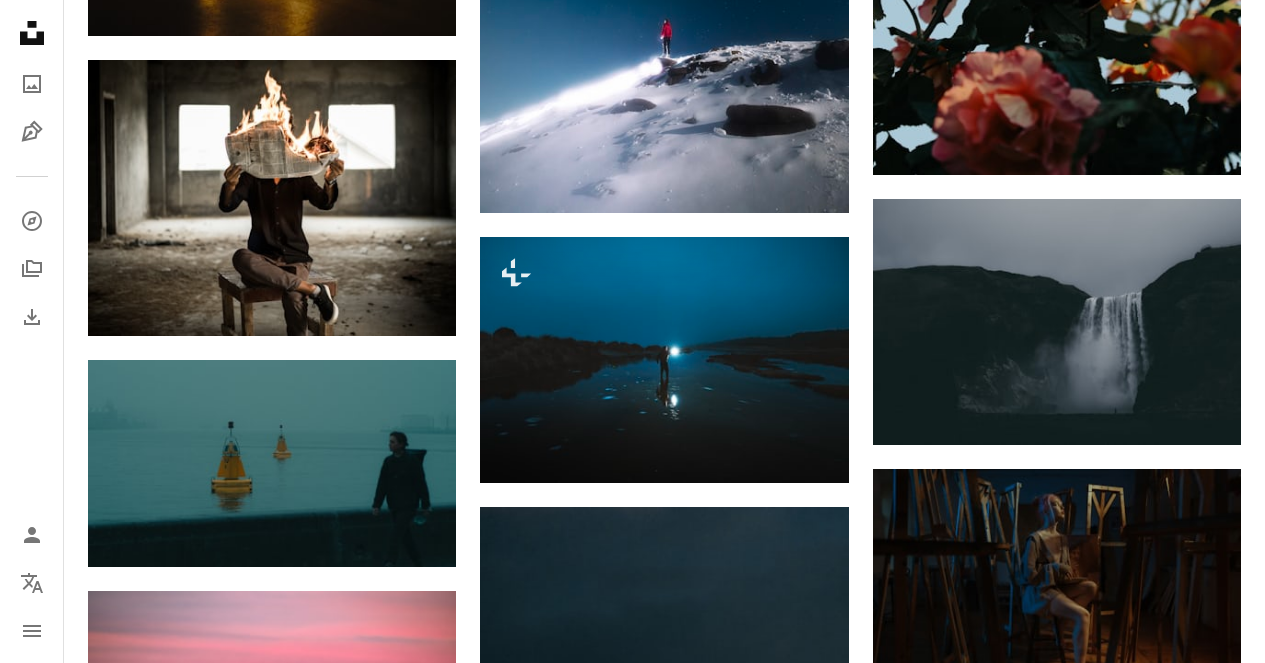 scroll, scrollTop: 16055, scrollLeft: 0, axis: vertical 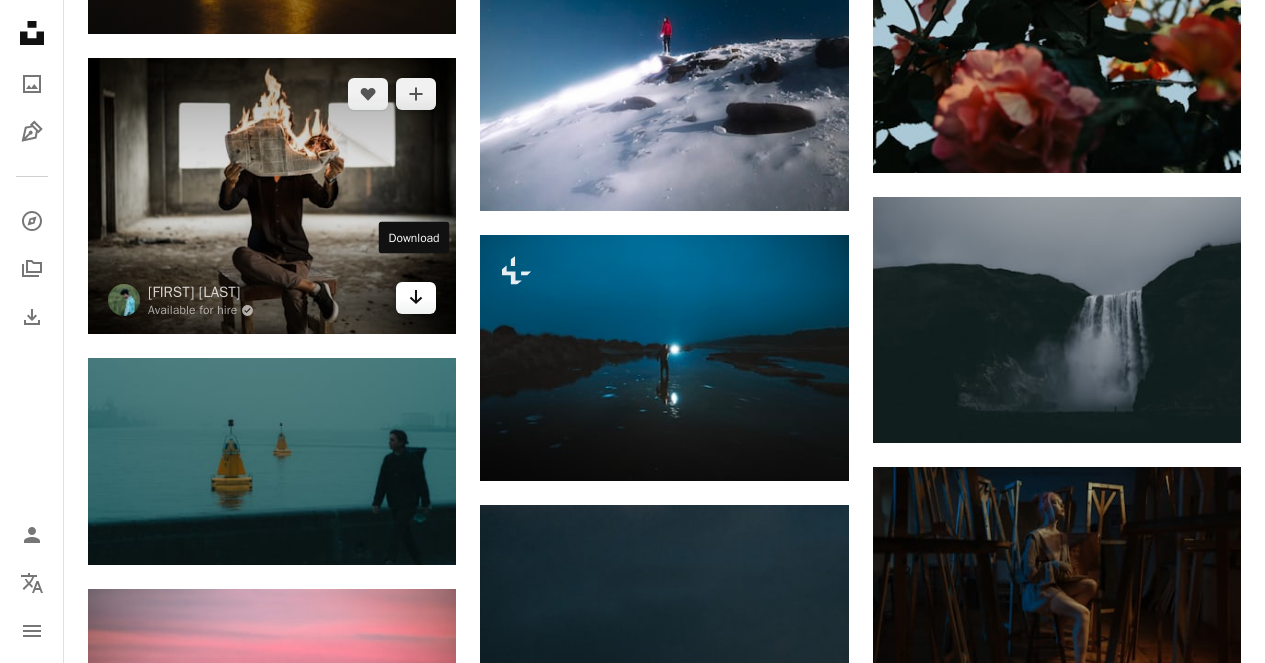 click on "Arrow pointing down" 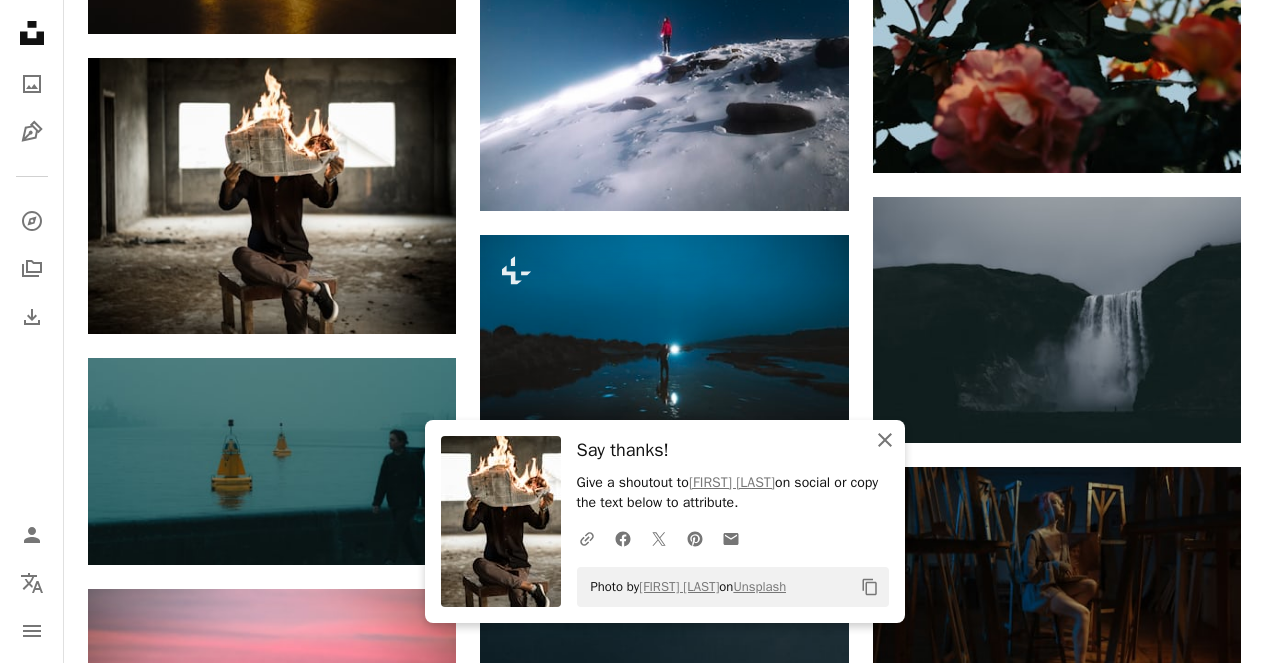 click on "An X shape" 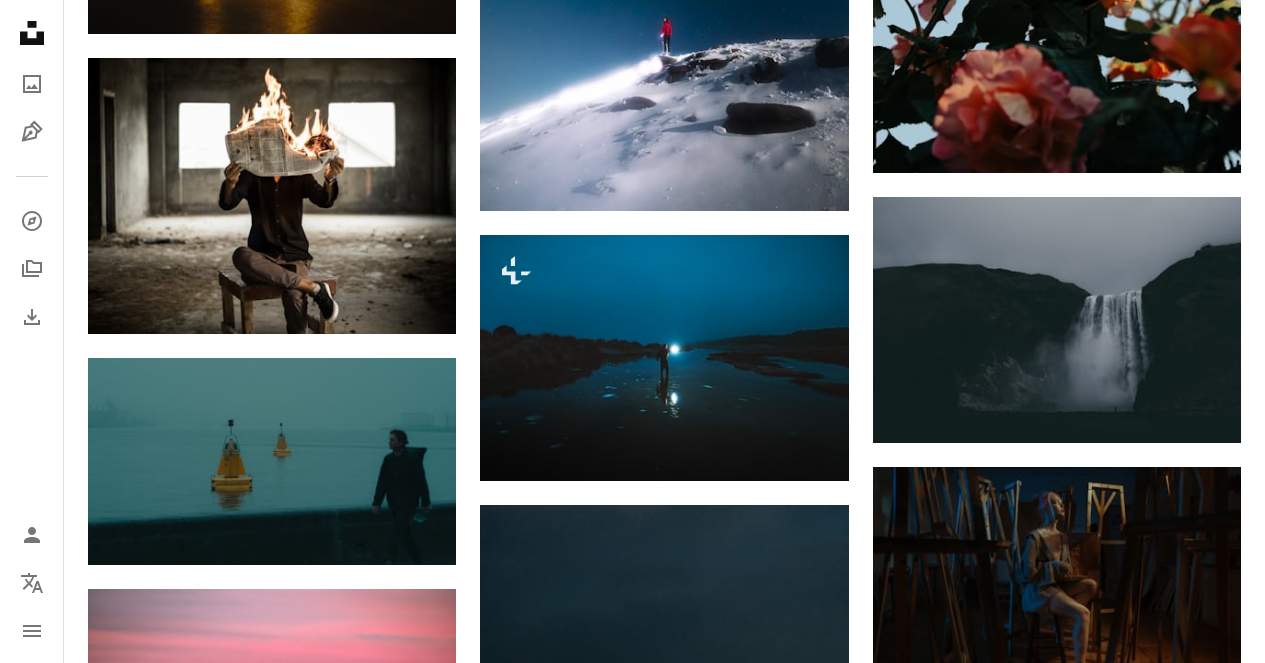 click on "Plus sign for Unsplash+ A heart A plus sign [FIRST] [LAST] For  Unsplash+ A lock Download Plus sign for Unsplash+ A heart A plus sign [FIRST] [LAST] For  Unsplash+ A lock Download A heart A plus sign Sasha Kaunas Available for hire A checkmark inside of a circle Arrow pointing down Plus sign for Unsplash+ A heart A plus sign Dario Brönnimann For  Unsplash+ A lock Download A heart A plus sign [FIRST] [LAST] Available for hire A checkmark inside of a circle Arrow pointing down A heart A plus sign Mikita Yo Available for hire A checkmark inside of a circle Arrow pointing down A heart A plus sign [FIRST] [LAST] [LAST] Arrow pointing down Plus sign for Unsplash+ A heart A plus sign JSB Co. For  Unsplash+ A lock Download A heart A plus sign Robbie Herrera Arrow pointing down A heart A plus sign withdarkshades Arrow pointing down –– ––– –––  –– ––– –  ––– –––  ––––  –   – –– –––  – – ––– –– –– –––– –– A website makes it real." at bounding box center (664, -5866) 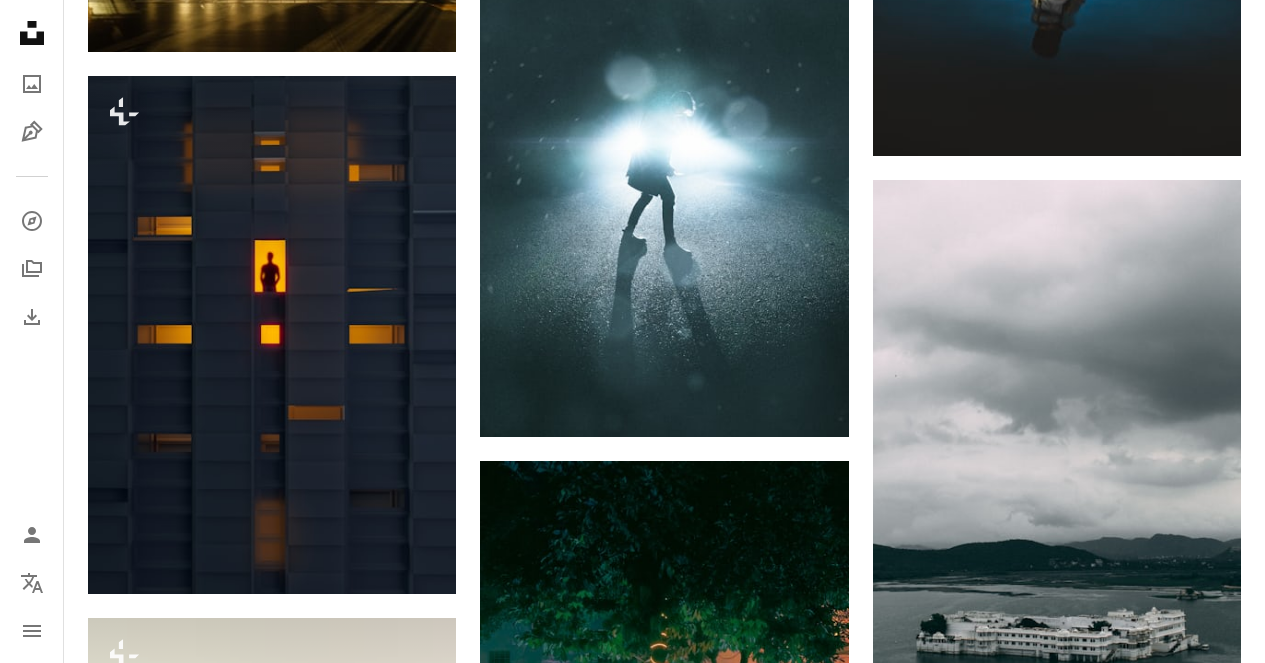 scroll, scrollTop: 18349, scrollLeft: 0, axis: vertical 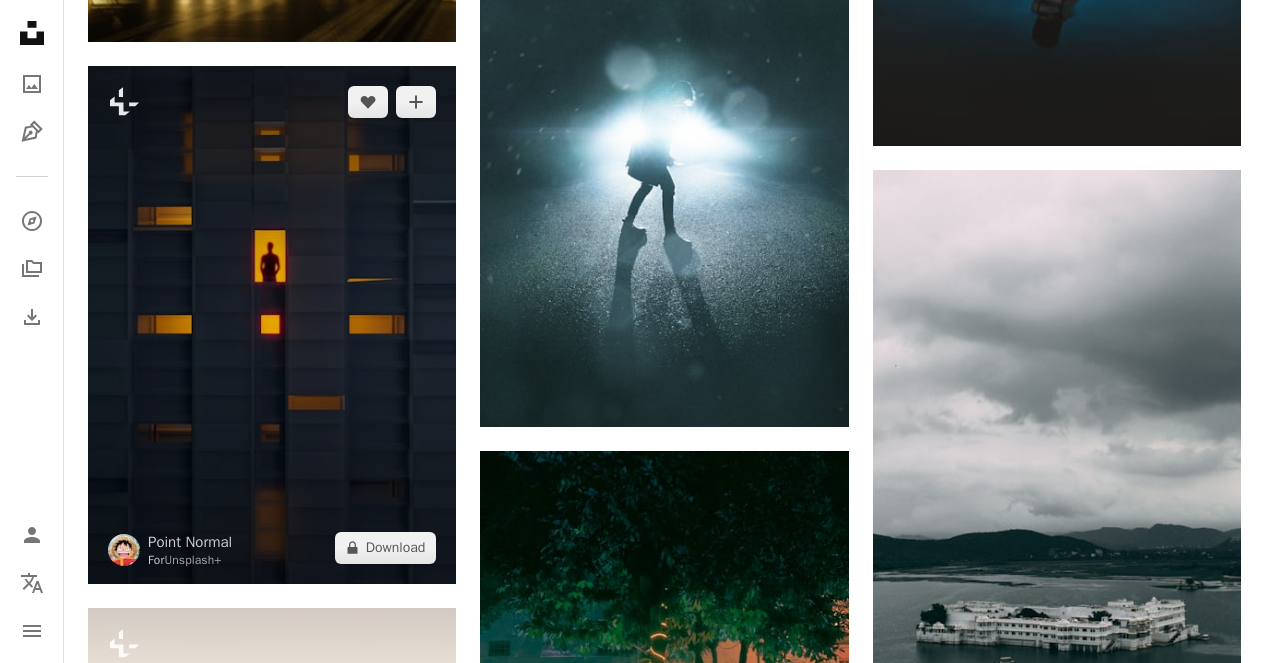click at bounding box center (272, 324) 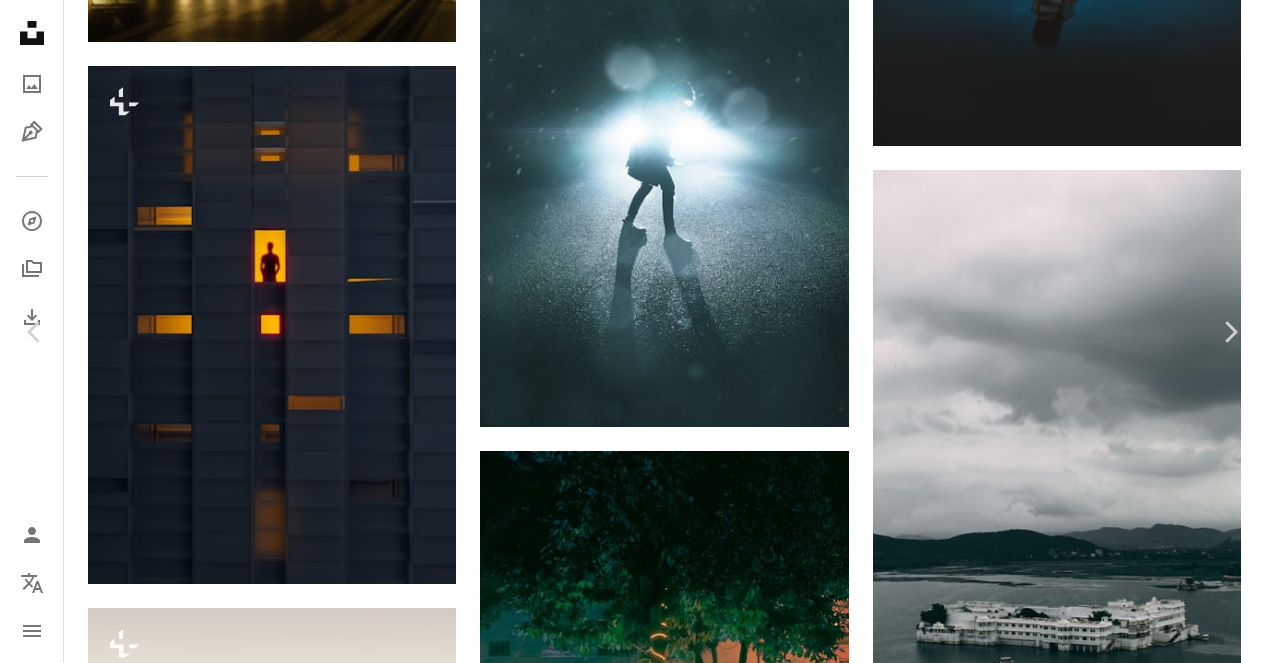 type 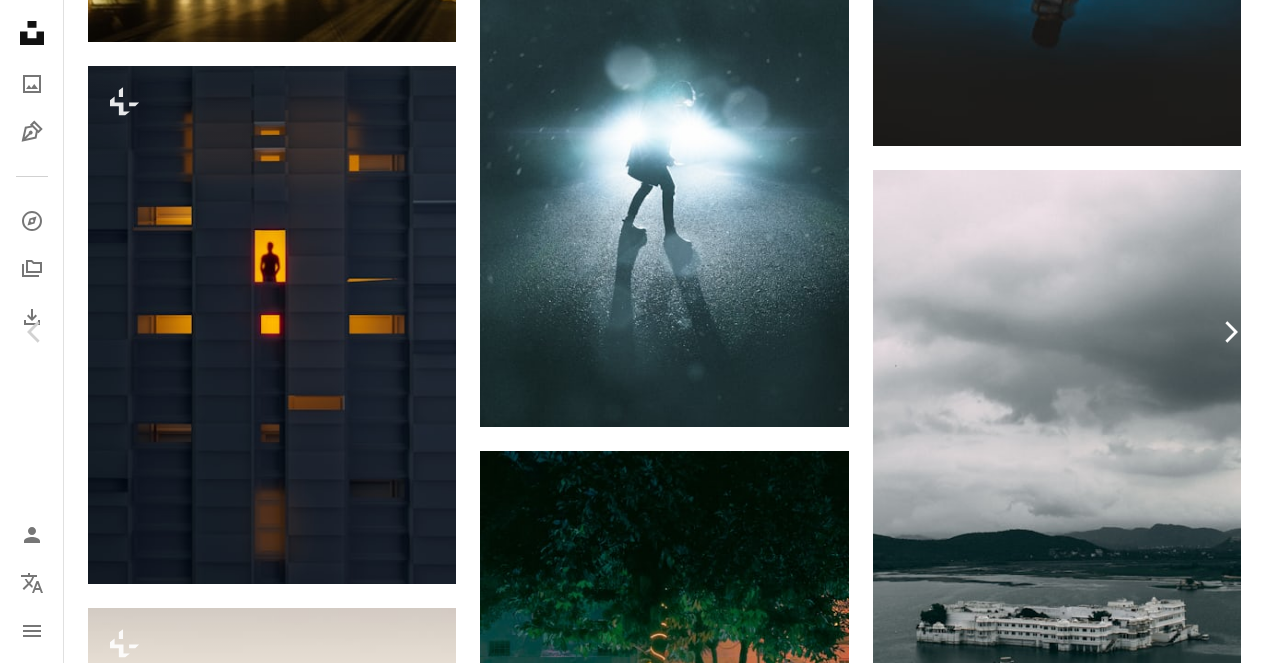 click on "Chevron right" at bounding box center [1230, 332] 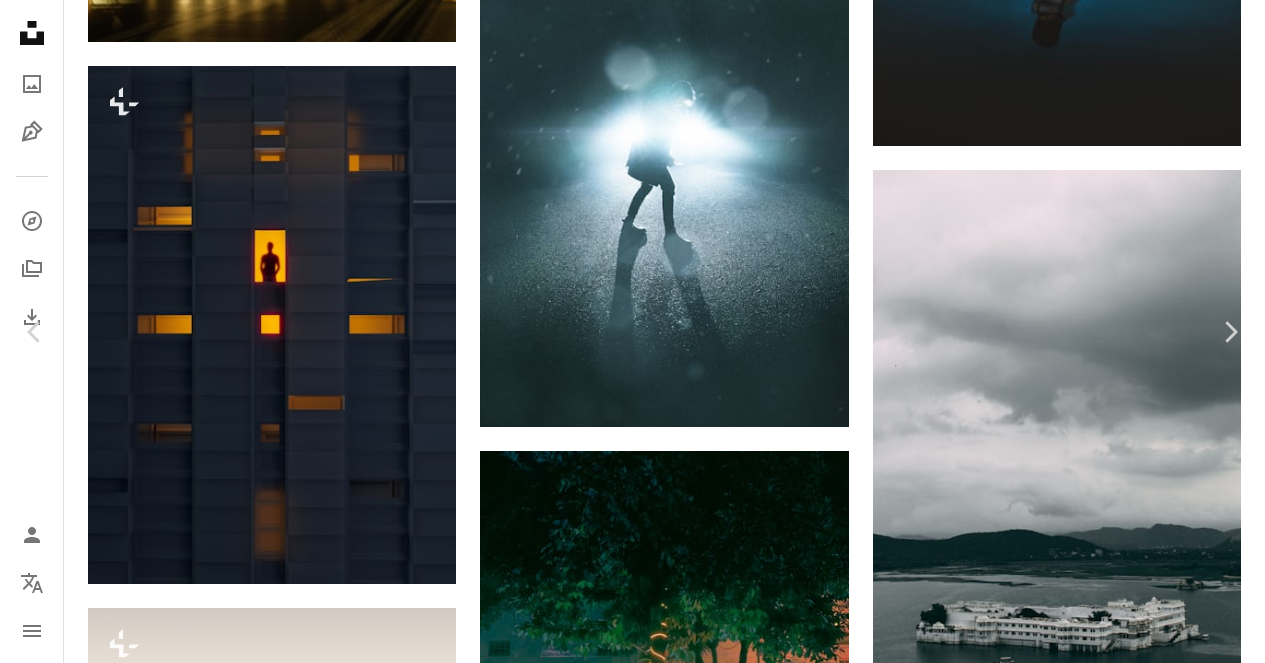 click on "An X shape Chevron left Chevron right Point Normal For  Unsplash+ A heart A plus sign A lock Download Zoom in A forward-right arrow Share More Actions Abstract › Shadow Calendar outlined Published on  May 19, 2025 Safety Licensed under the  Unsplash+ License night 3d render fog cinematic evening night time grainy night scene photographic Public domain images From this series Plus sign for Unsplash+ Plus sign for Unsplash+ Related images Plus sign for Unsplash+ A heart A plus sign [FIRST] [LAST] For  Unsplash+ A lock Download Plus sign for Unsplash+ A heart A plus sign [FIRST] [LAST] For  Unsplash+ A lock Download Plus sign for Unsplash+ A heart A plus sign [FIRST] [LAST] For  Unsplash+ A lock Download Plus sign for Unsplash+ A heart A plus sign Paris Bilal For  Unsplash+ A lock Download Plus sign for Unsplash+ A heart A plus sign Mohamed Nohassi For  Unsplash+ A lock Download Plus sign for Unsplash+ A heart A plus sign [FIRST] [LAST] For  Unsplash+ A lock Download Plus sign for Unsplash+ A heart For" at bounding box center [632, 4359] 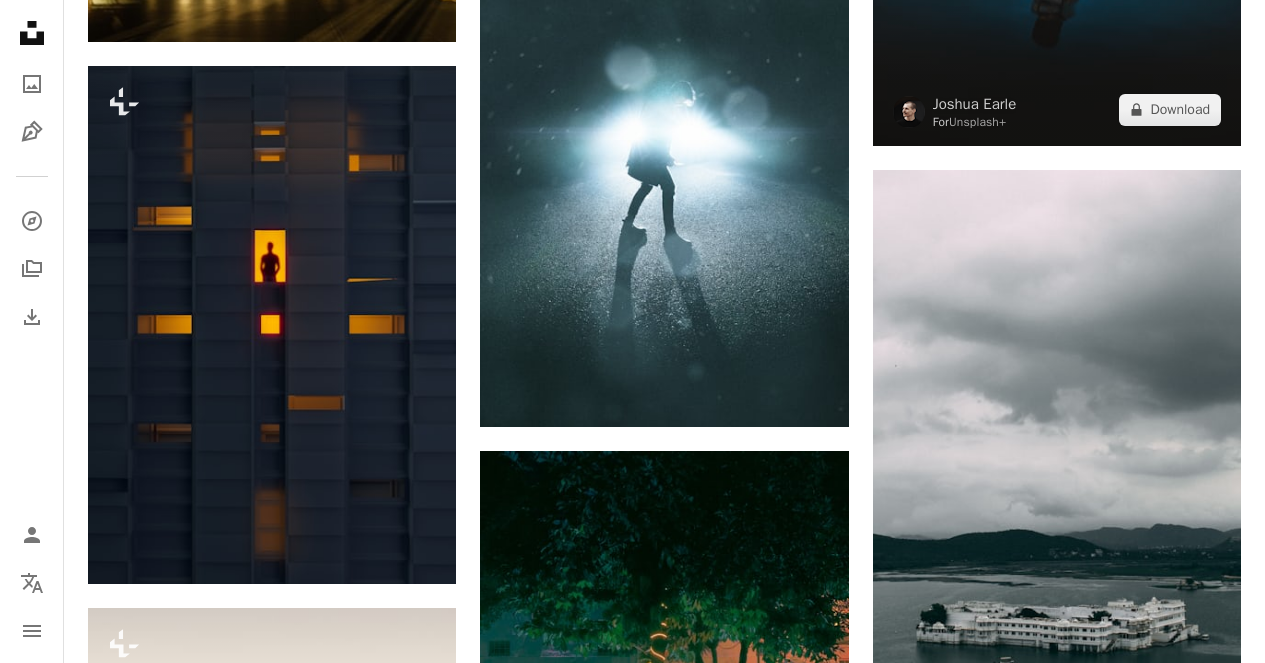scroll, scrollTop: 18349, scrollLeft: 0, axis: vertical 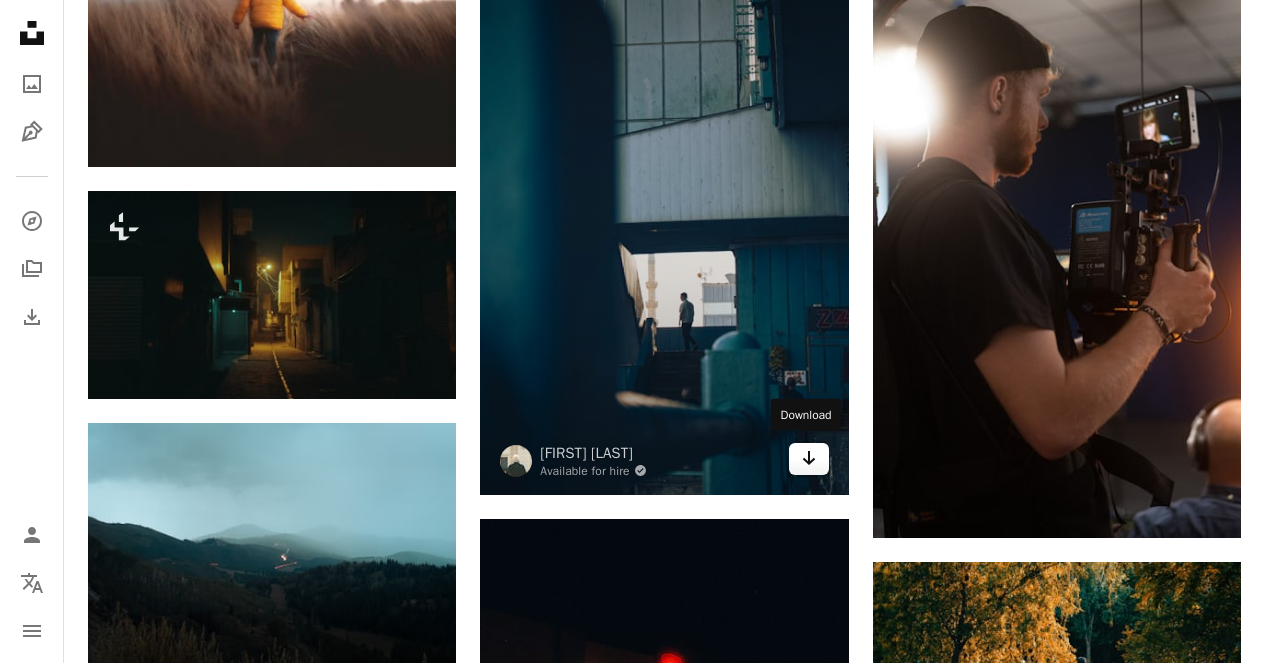 click 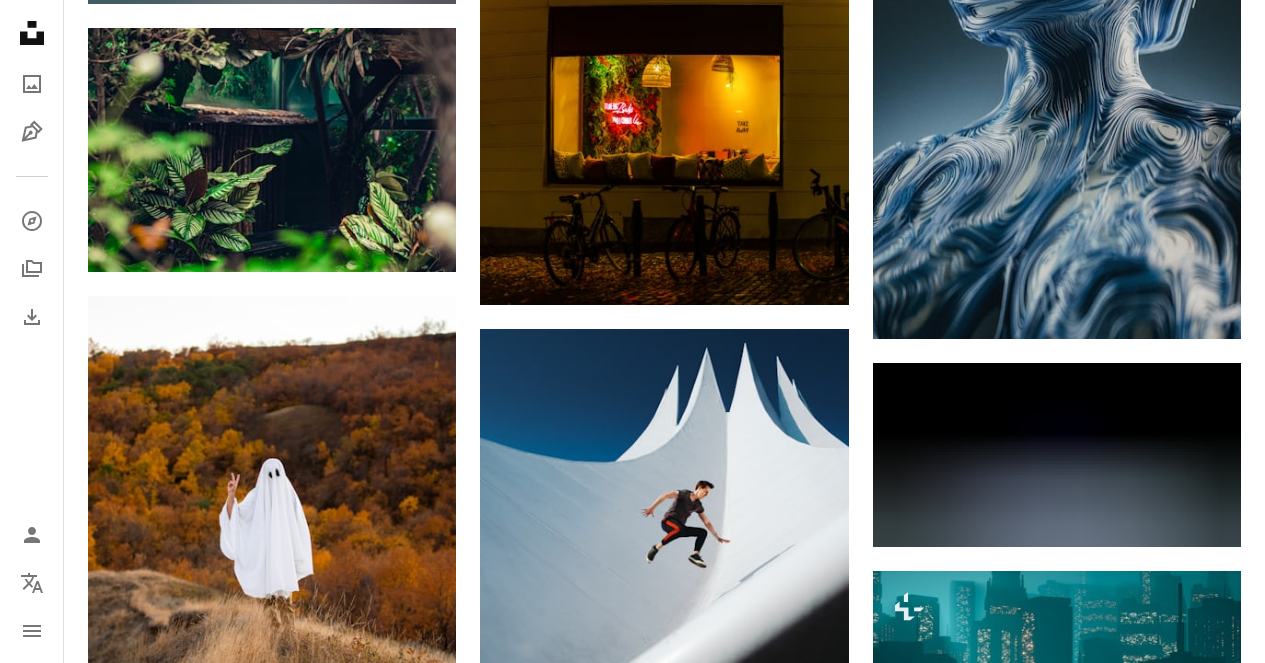 scroll, scrollTop: 22004, scrollLeft: 0, axis: vertical 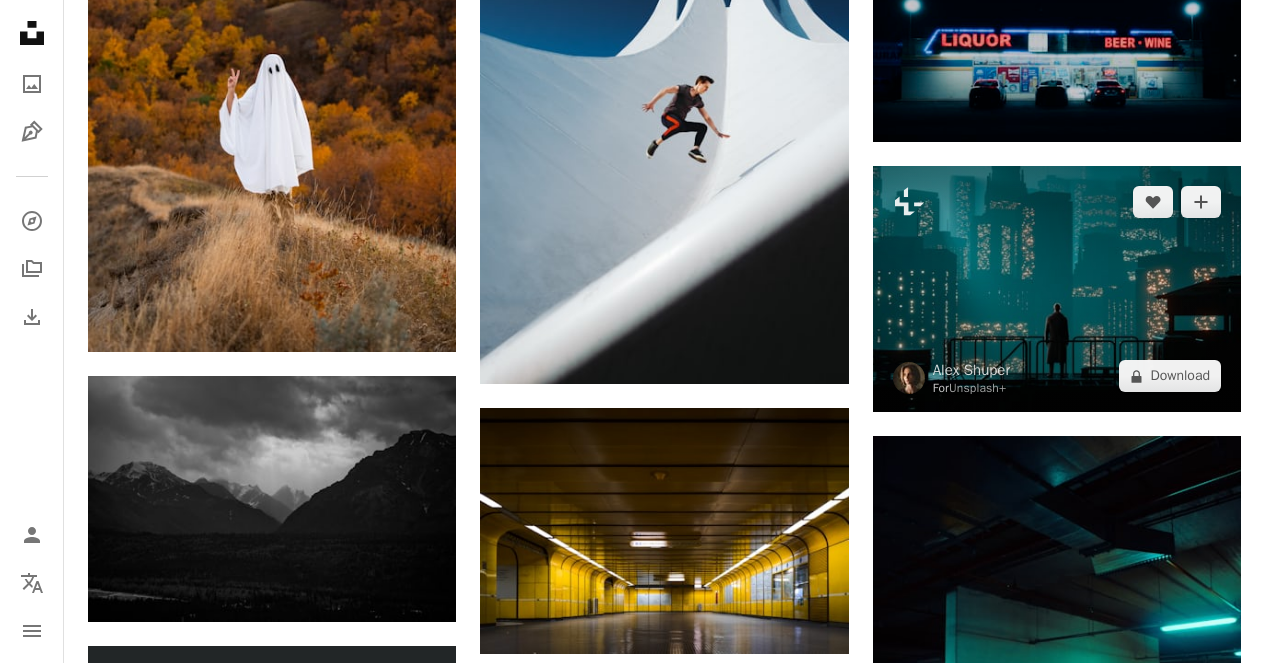 click at bounding box center (1057, 289) 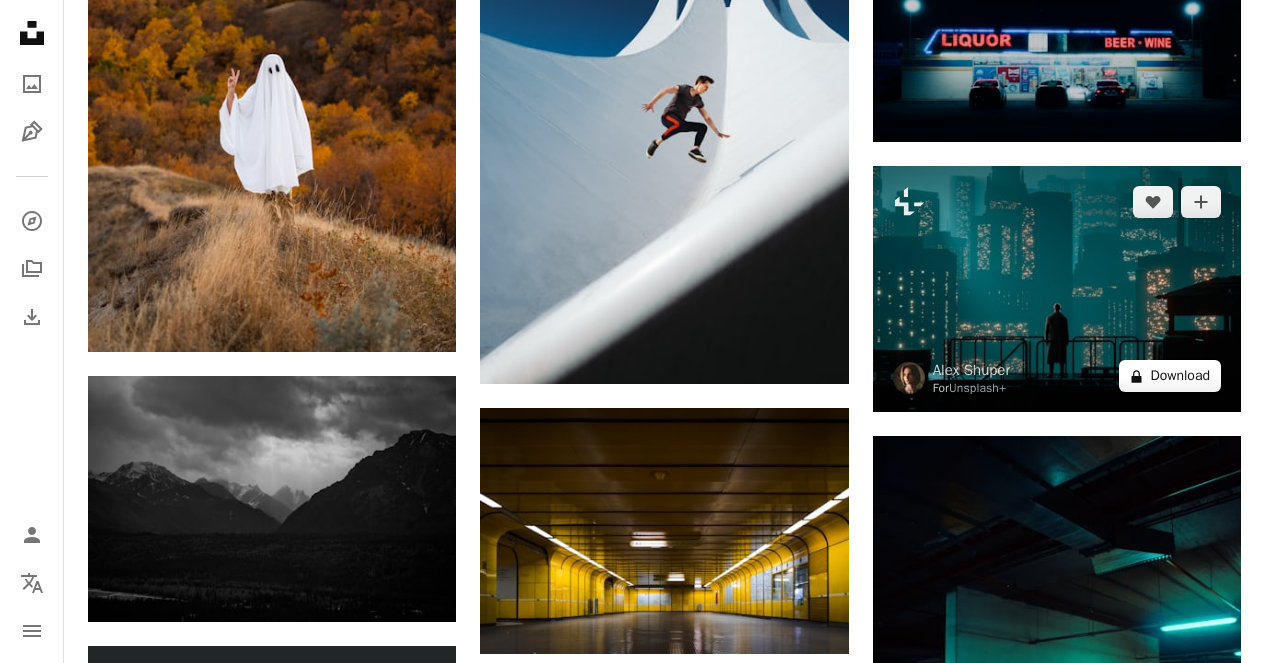 click on "A lock Download" at bounding box center (1170, 376) 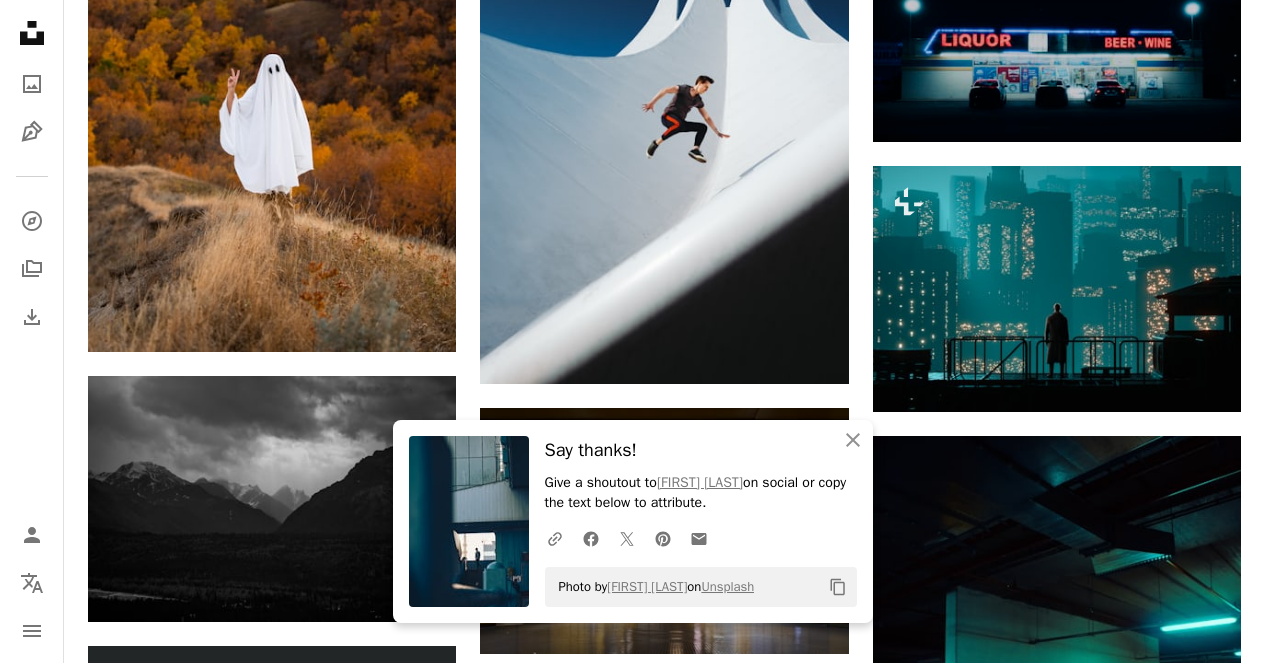 click on "An X shape An X shape Close Say thanks! Give a shoutout to  [FIRST] [LAST]  on social or copy the text below to attribute. A URL sharing icon (chains) Facebook icon X (formerly Twitter) icon Pinterest icon An envelope Photo by  [FIRST] [LAST]  on  Unsplash
Copy content Premium, ready to use images. Get unlimited access. A plus sign Members-only content added monthly A plus sign Unlimited royalty-free downloads A plus sign Illustrations  New A plus sign Enhanced legal protections yearly 66%  off monthly $12   $4 USD per month * Get  Unsplash+ * When paid annually, billed upfront  $48 Taxes where applicable. Renews automatically. Cancel anytime." at bounding box center (632, 3327) 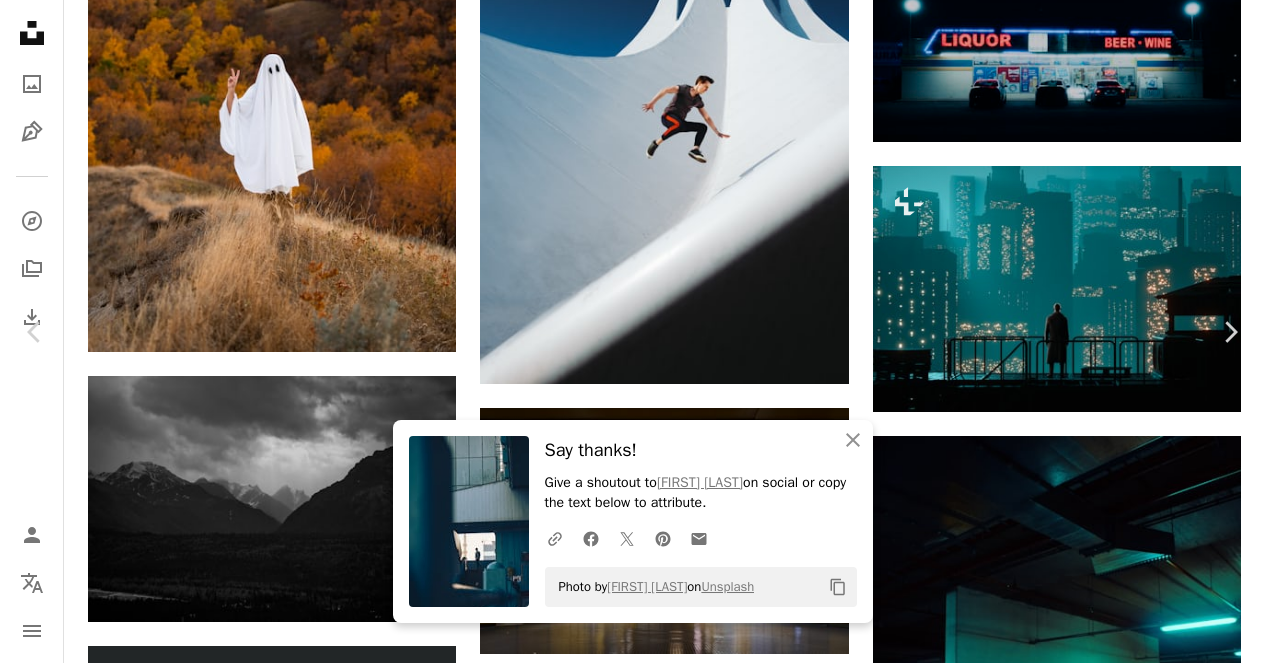 scroll, scrollTop: 22235, scrollLeft: 0, axis: vertical 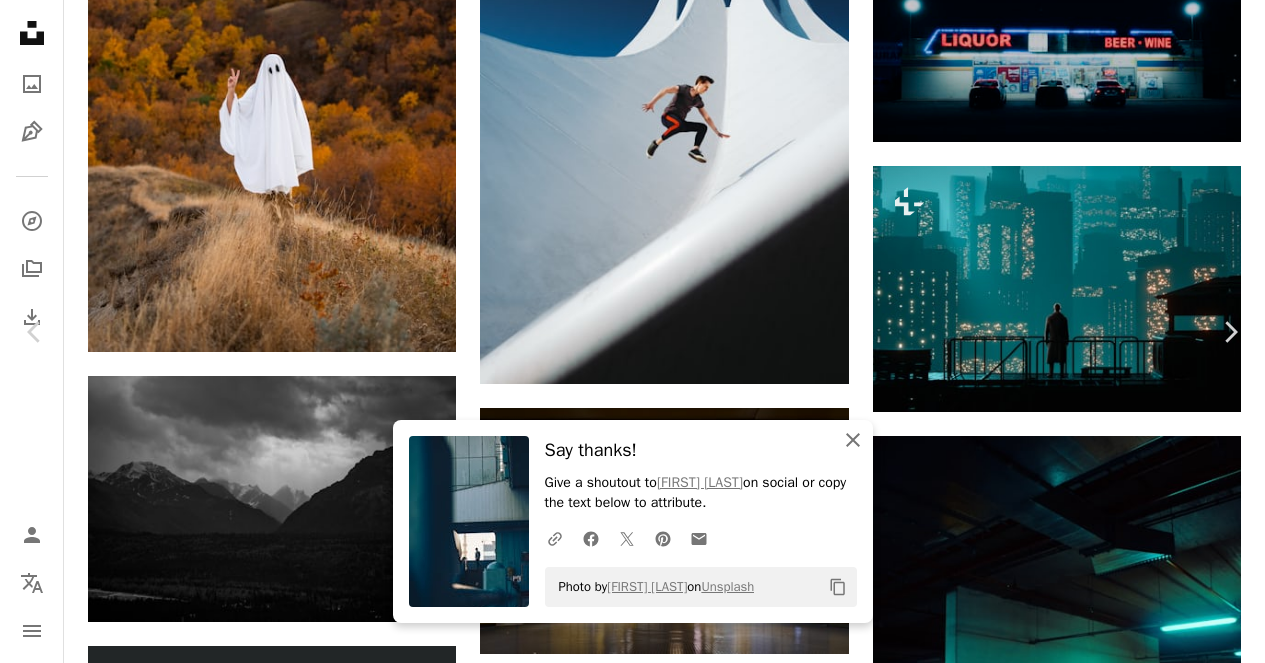 click on "An X shape" 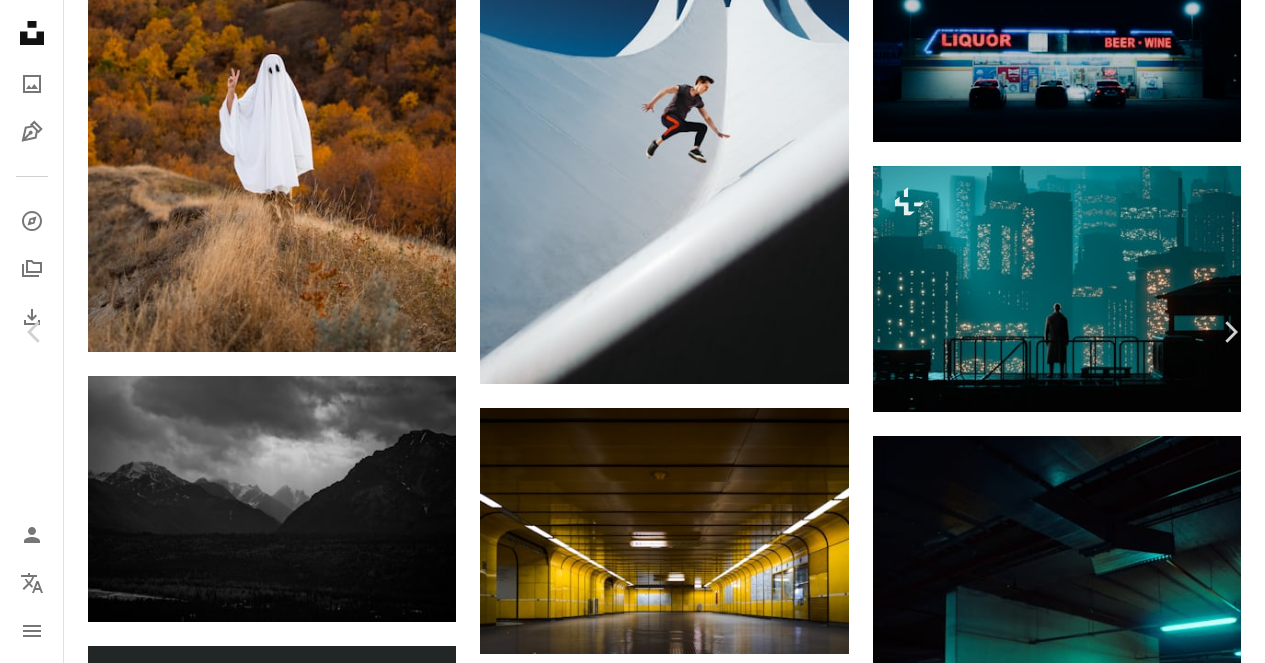 click on "An X shape Chevron left Chevron right [FIRST] [LAST] For  Unsplash+ A heart A plus sign A lock Download Zoom in A forward-right arrow Share More Actions City and infrastructure › Skyscraper Lone person on a rooftop looking at a fog-covered night cityscape. 3D render. Calendar outlined Published on  May 26, 2025 Safety Licensed under the  Unsplash+ License wallpaper background night 3d render digital art cinematic evening mysterious 3d art night time grainy night scene 3d image digital render dramatic lighting nightfall digital minimalism cinematic lighting moody lighting Free stock photos Related images Plus sign for Unsplash+ A heart A plus sign Getty Images For  Unsplash+ A lock Download Plus sign for Unsplash+ A heart A plus sign Getty Images For  Unsplash+ A lock Download Plus sign for Unsplash+ A heart A plus sign Getty Images For  Unsplash+ A lock Download Plus sign for Unsplash+ A heart A plus sign Zyanya Citlalli For  Unsplash+ A lock Download Plus sign for Unsplash+ A heart A plus sign Mohamed Nohassi" at bounding box center (632, 3327) 